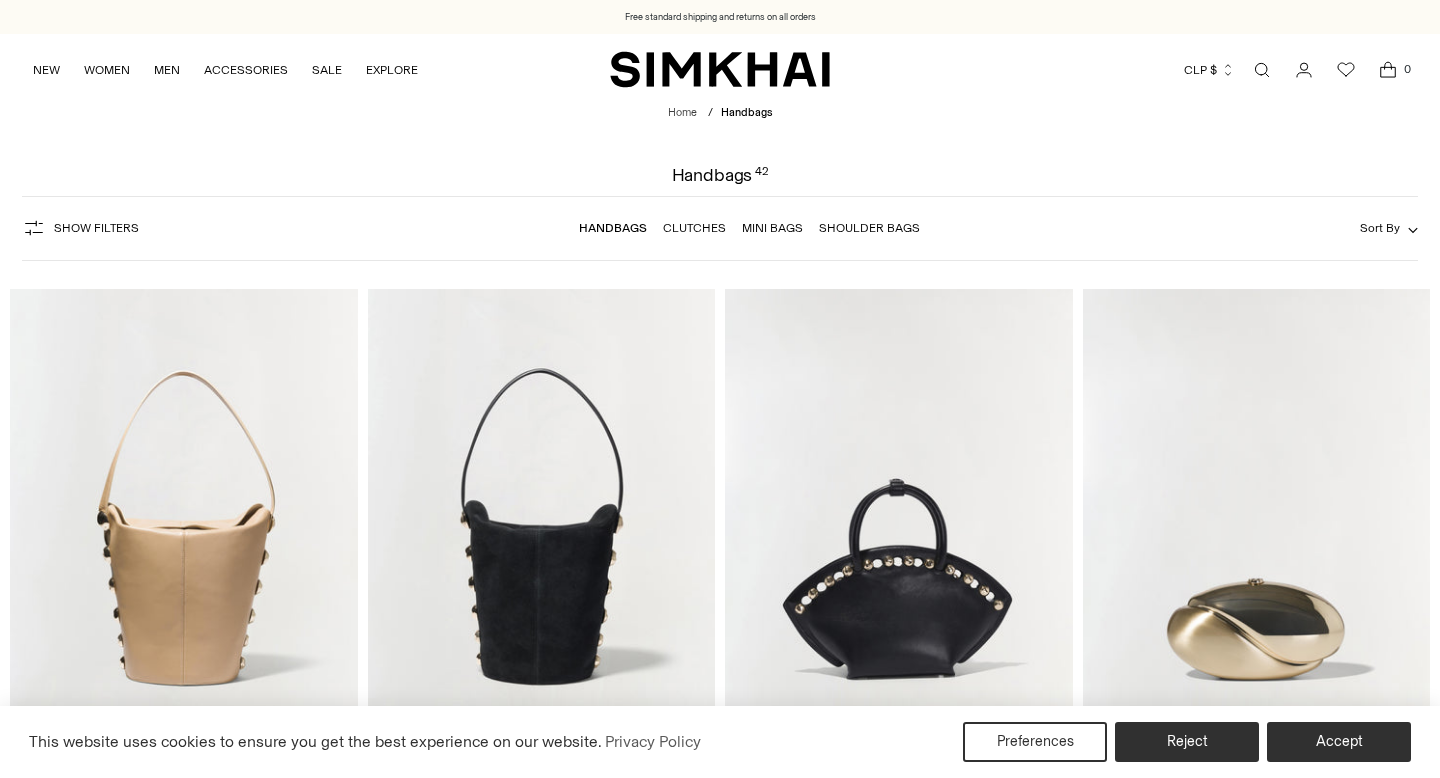 click on "Mini Bags" at bounding box center (772, 228) 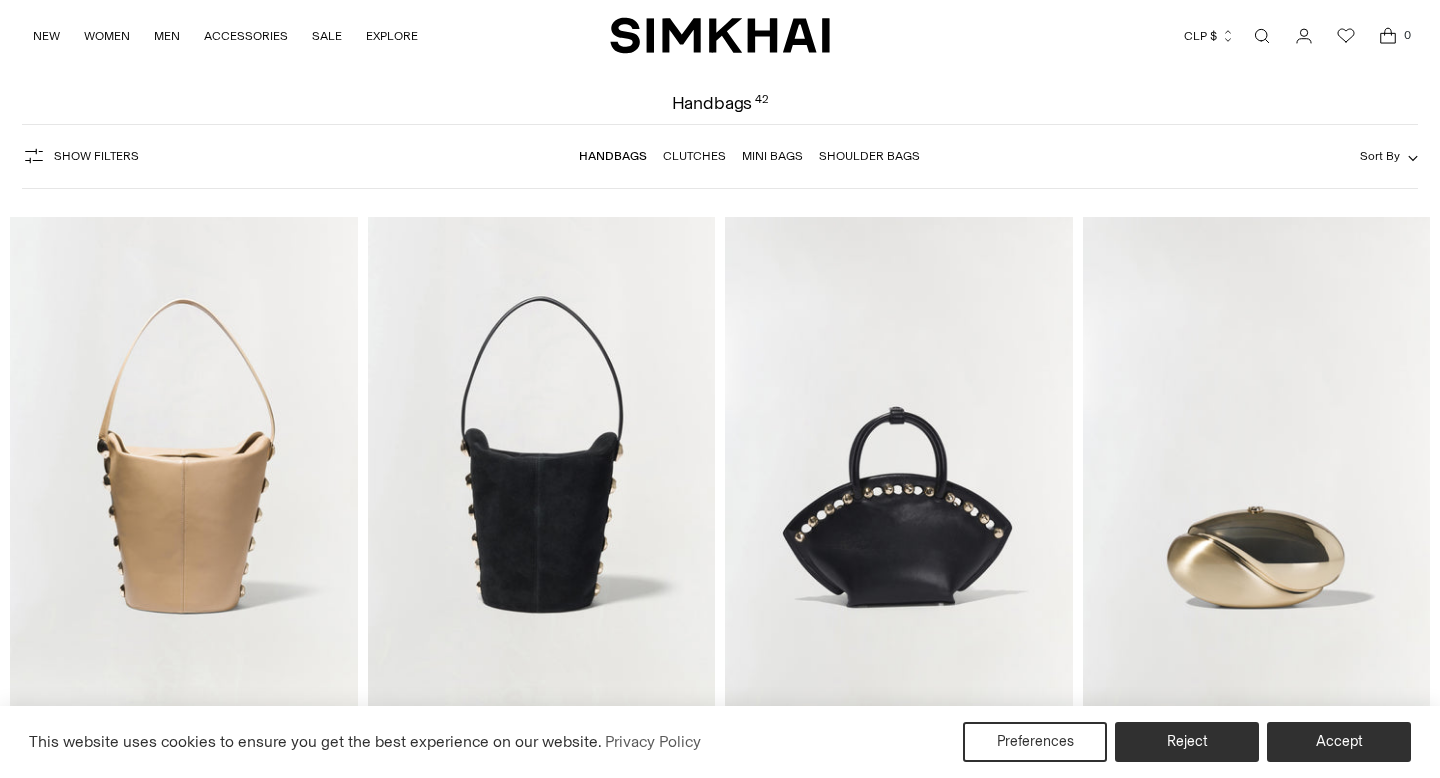 scroll, scrollTop: 0, scrollLeft: 0, axis: both 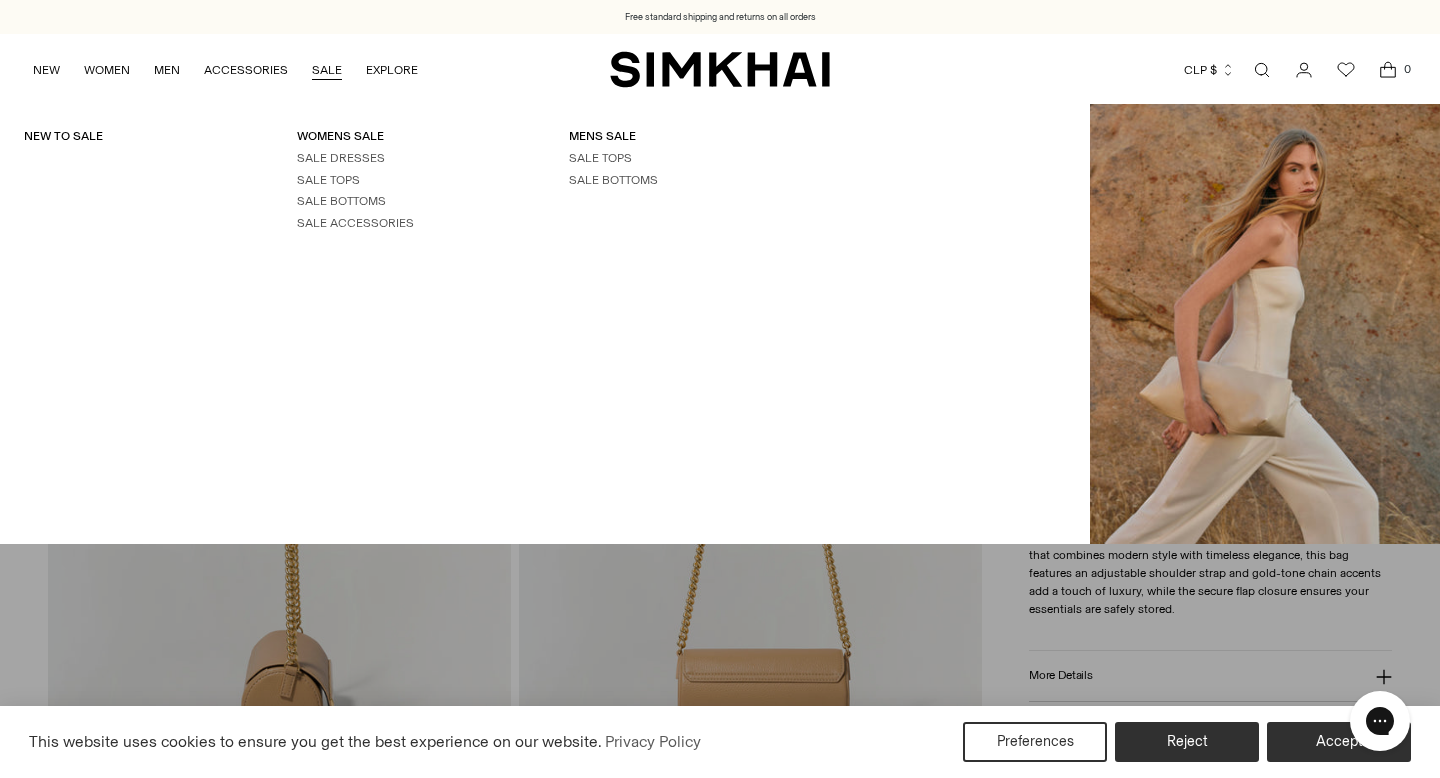 click on "SALE" at bounding box center (327, 70) 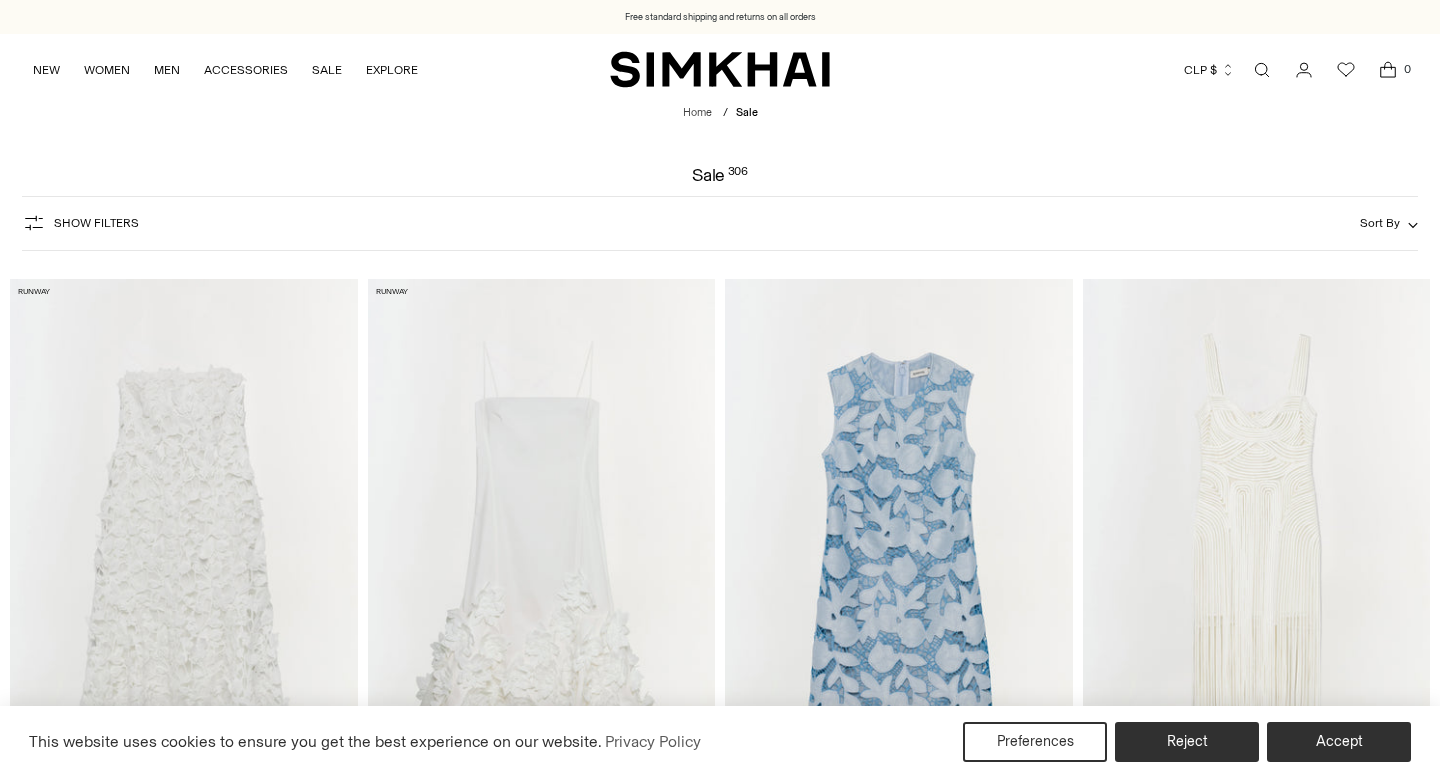 scroll, scrollTop: 0, scrollLeft: 0, axis: both 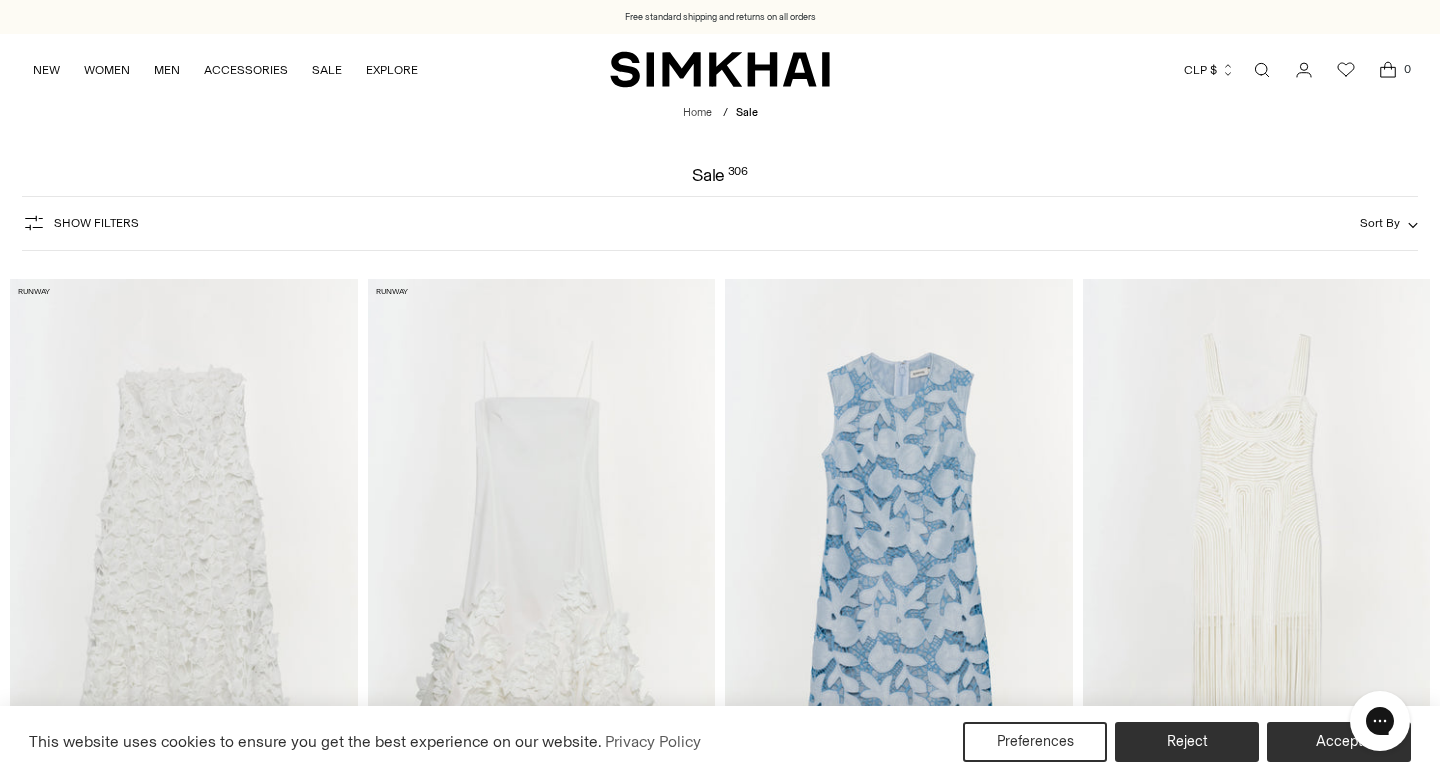 click on "CLP $" at bounding box center (1209, 70) 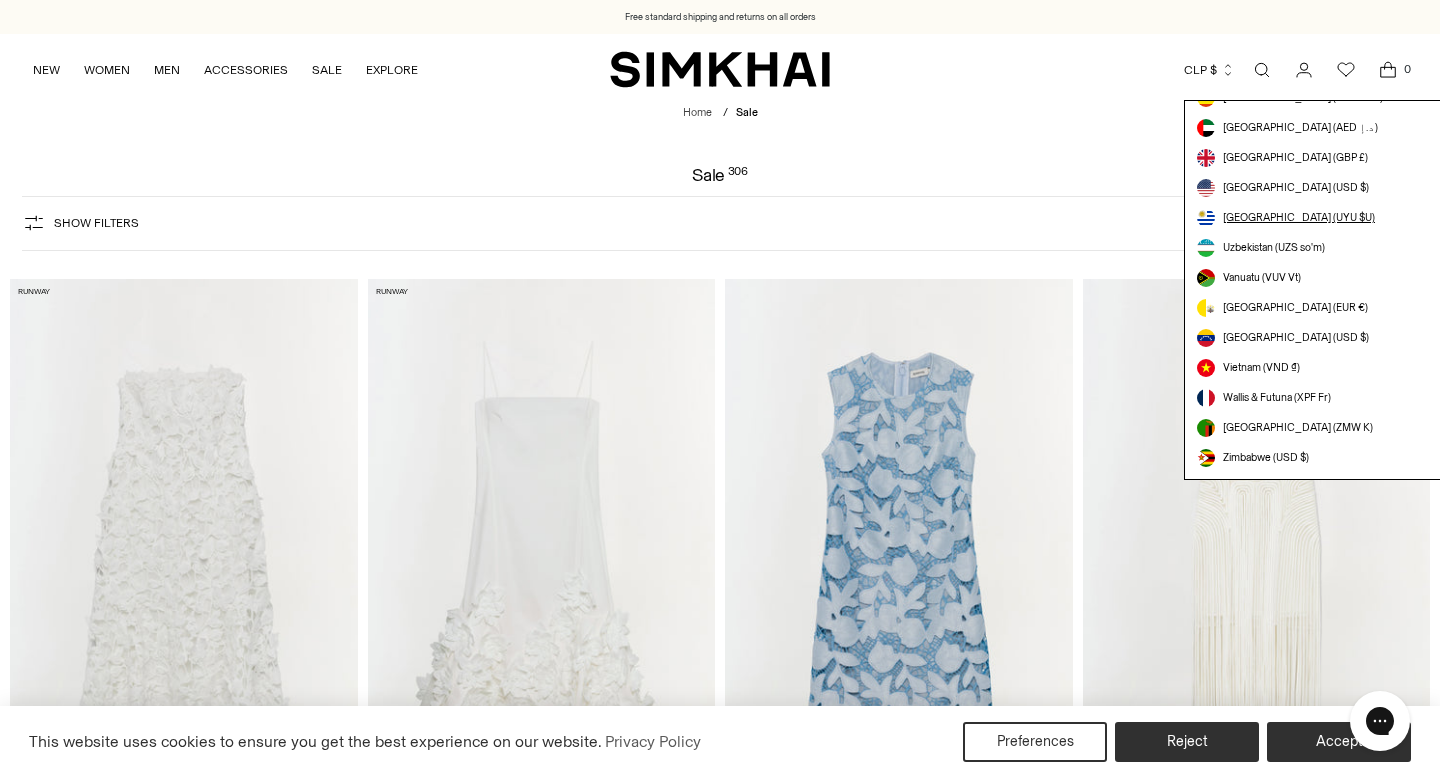 scroll, scrollTop: 5635, scrollLeft: 0, axis: vertical 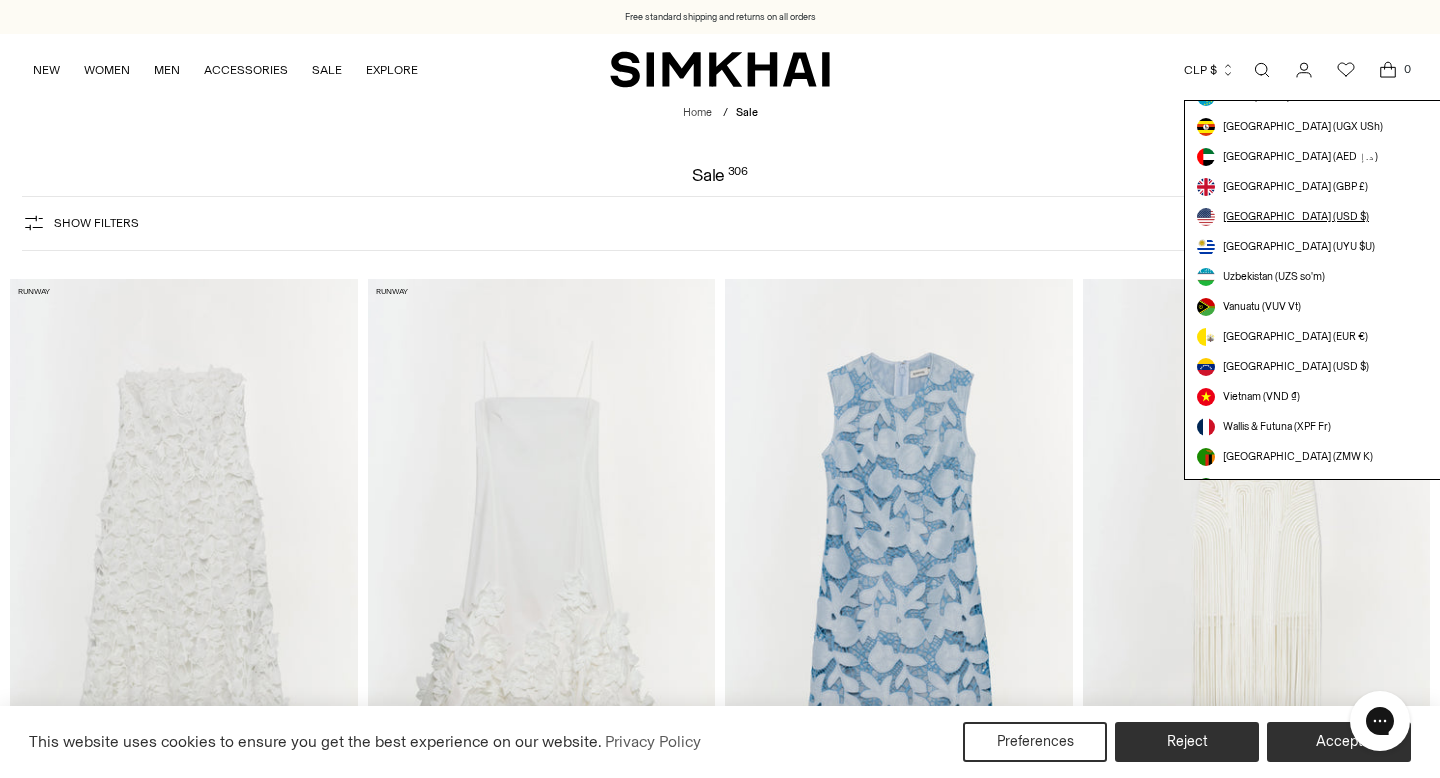 click on "[GEOGRAPHIC_DATA] (USD
$)" at bounding box center [1296, 217] 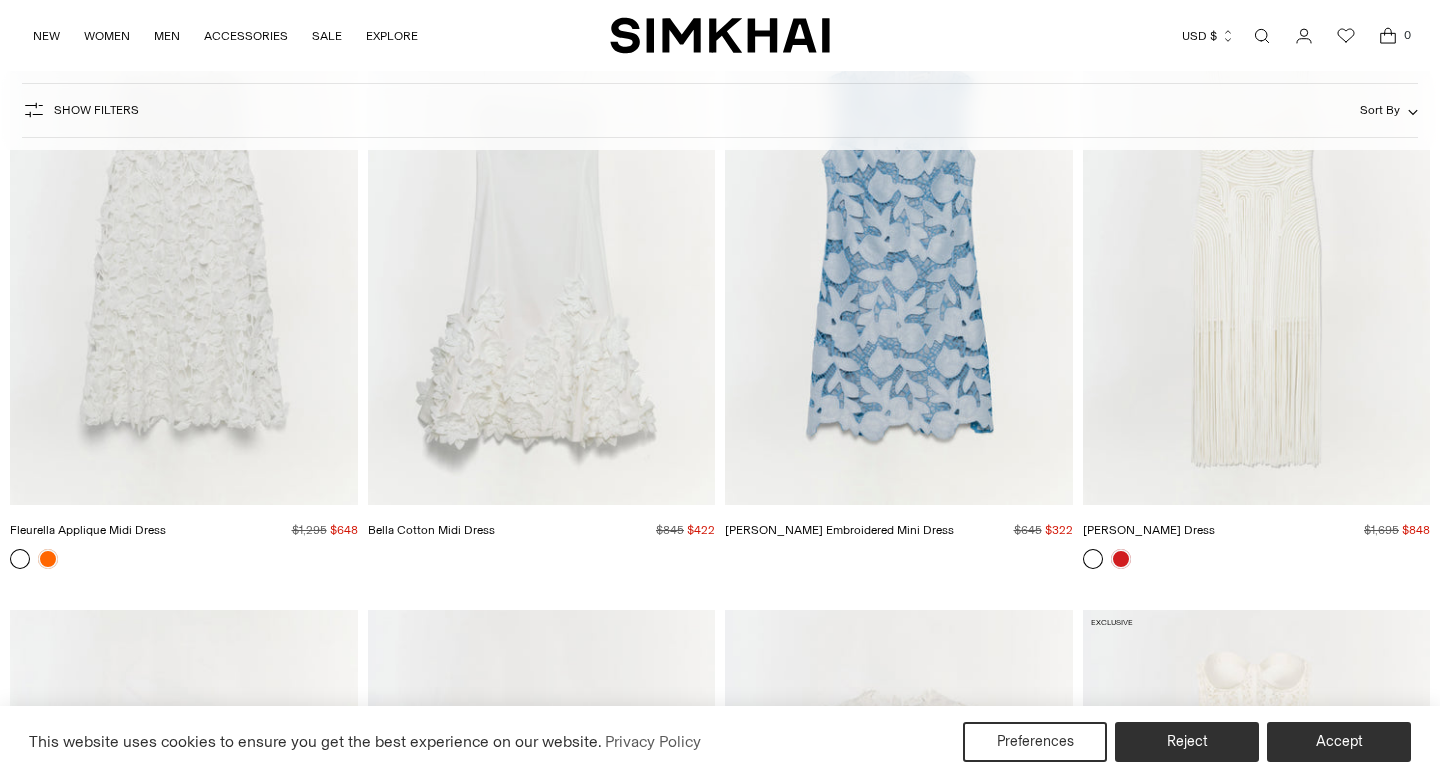 scroll, scrollTop: 325, scrollLeft: 0, axis: vertical 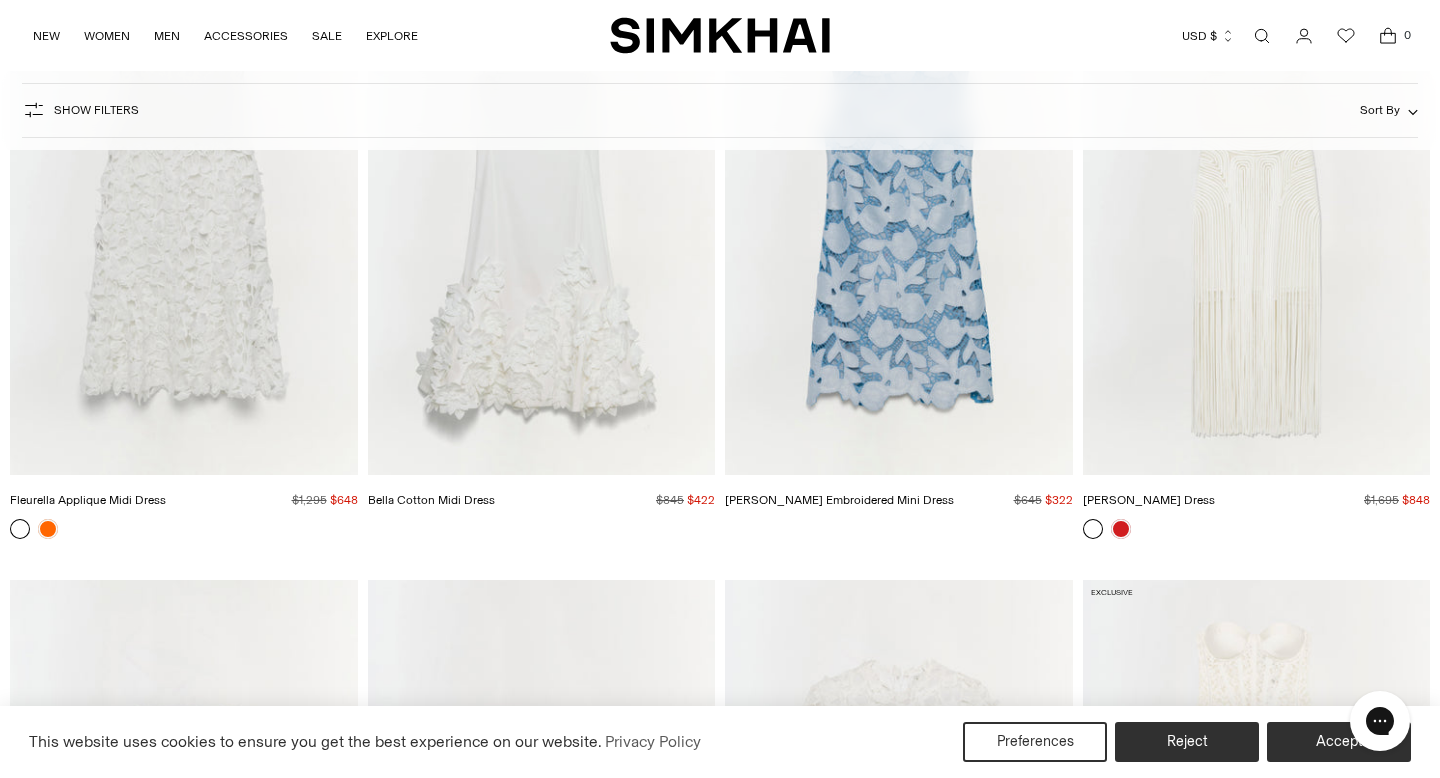 click on "Sort By" at bounding box center (1380, 110) 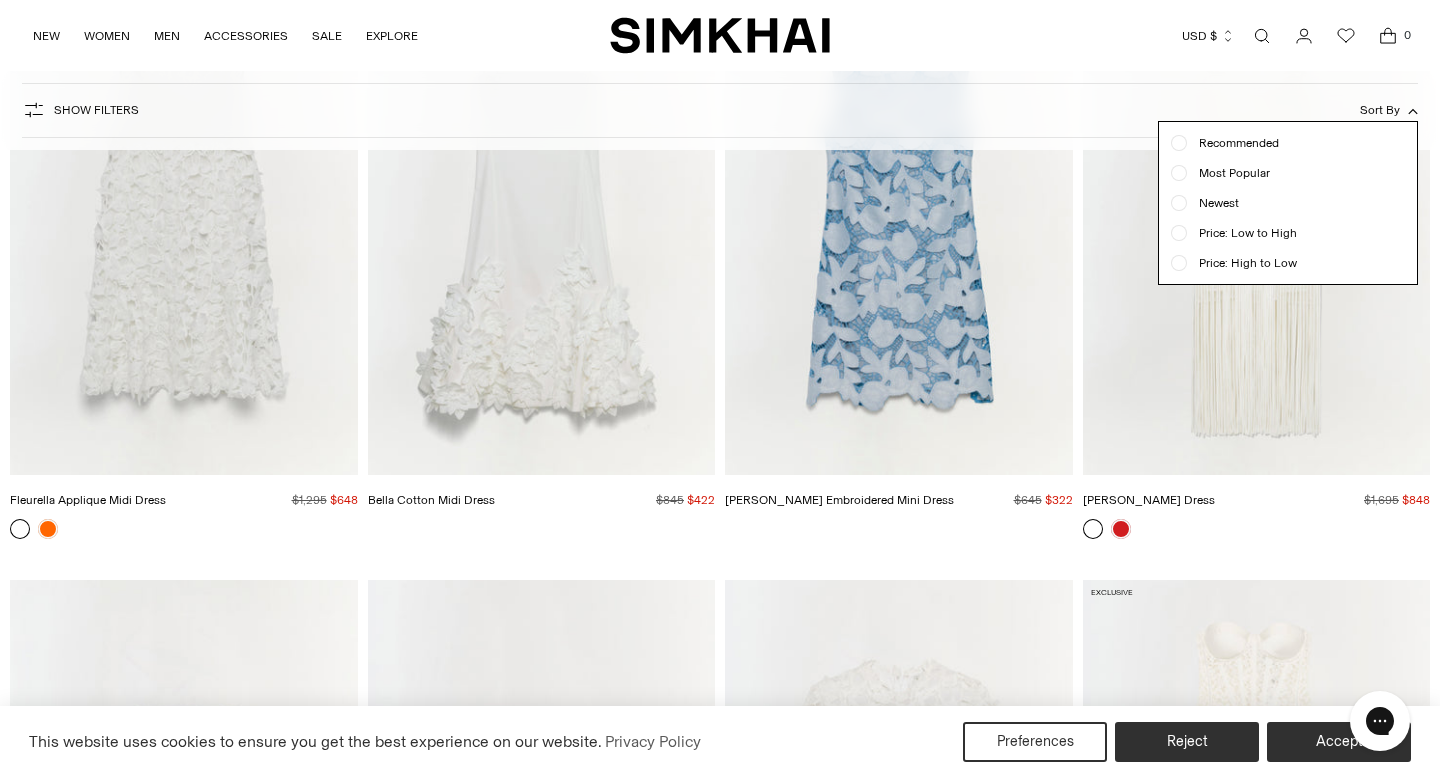 click on "Price: Low to High" at bounding box center (1288, 233) 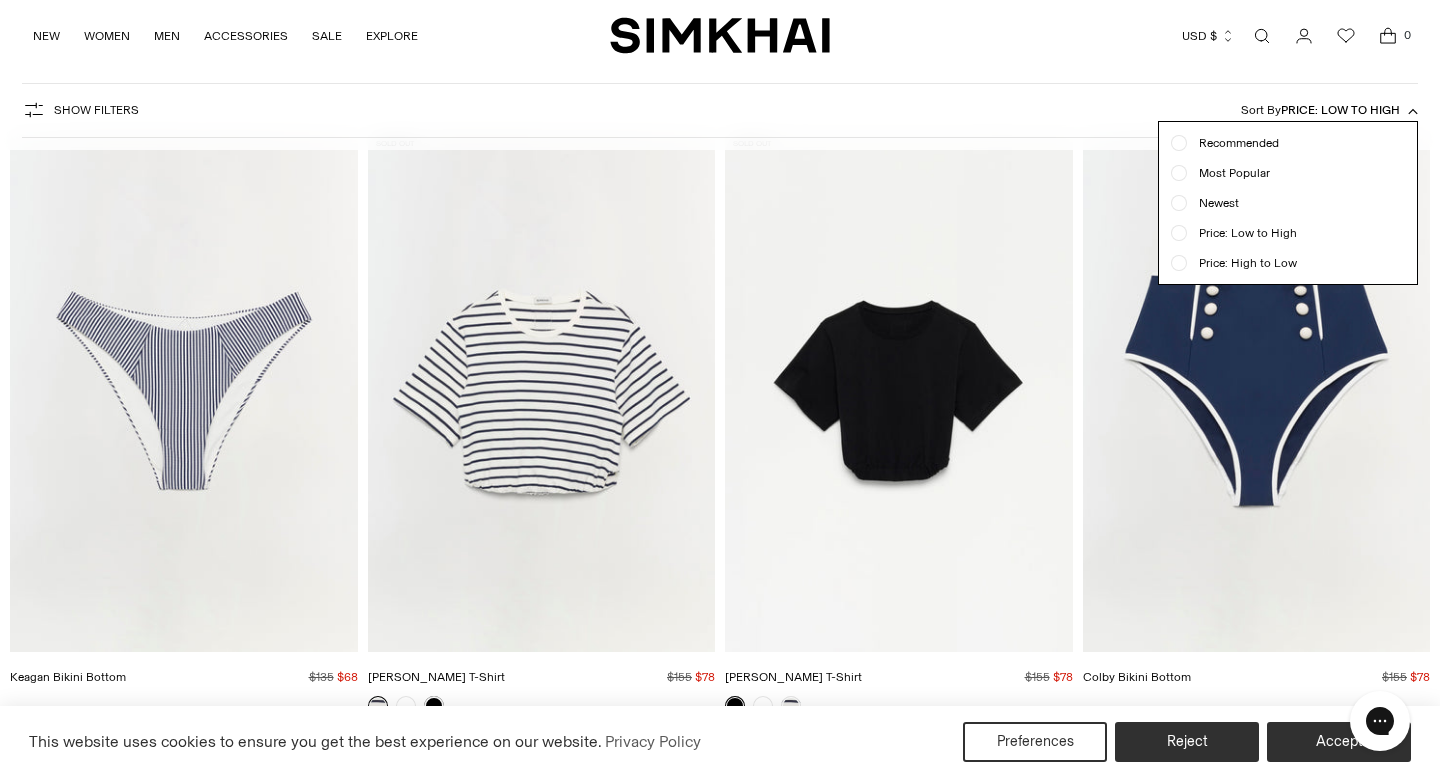 click on "Show Filters
Show Filters
Sort By  Price: Low to High
Recommended
Most Popular
Newest" at bounding box center (720, 110) 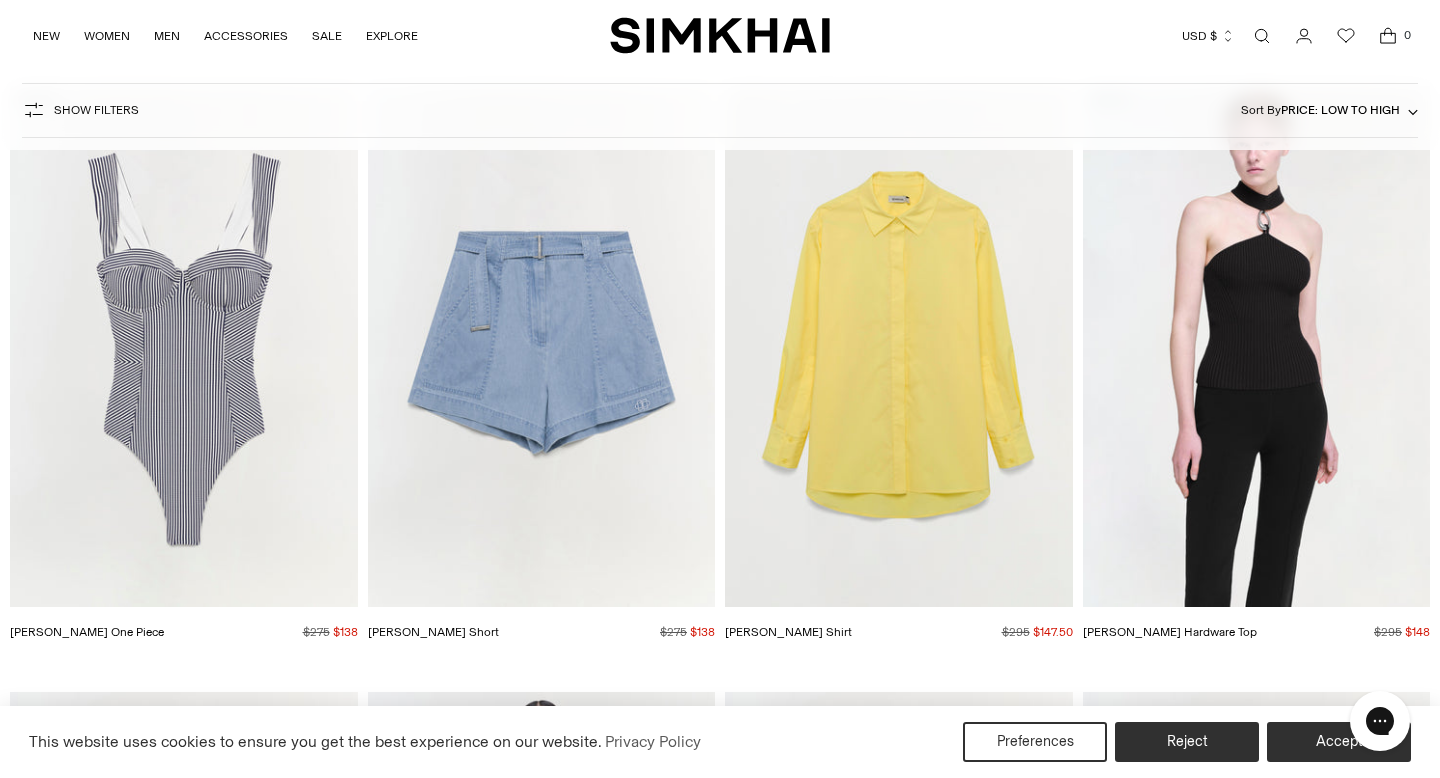 scroll, scrollTop: 3180, scrollLeft: 0, axis: vertical 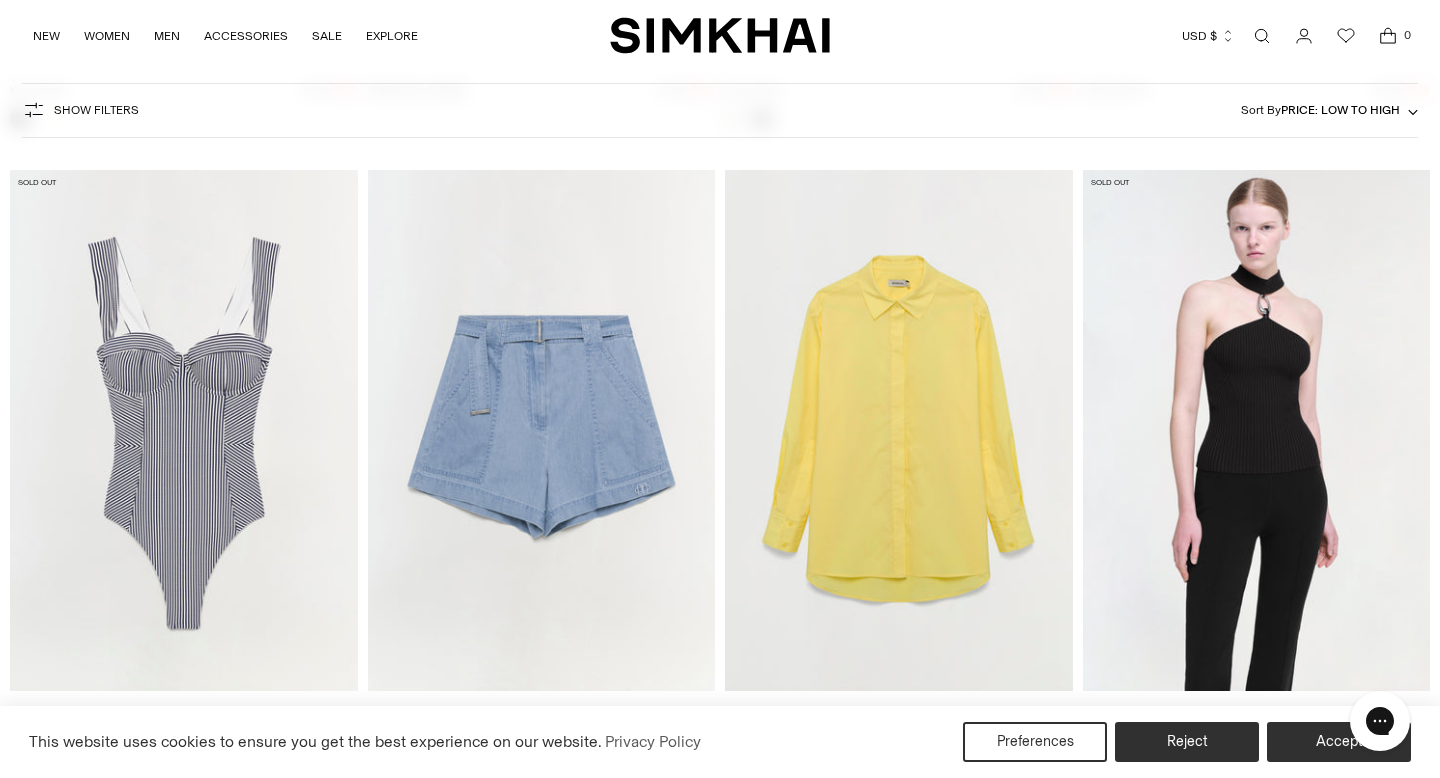 click 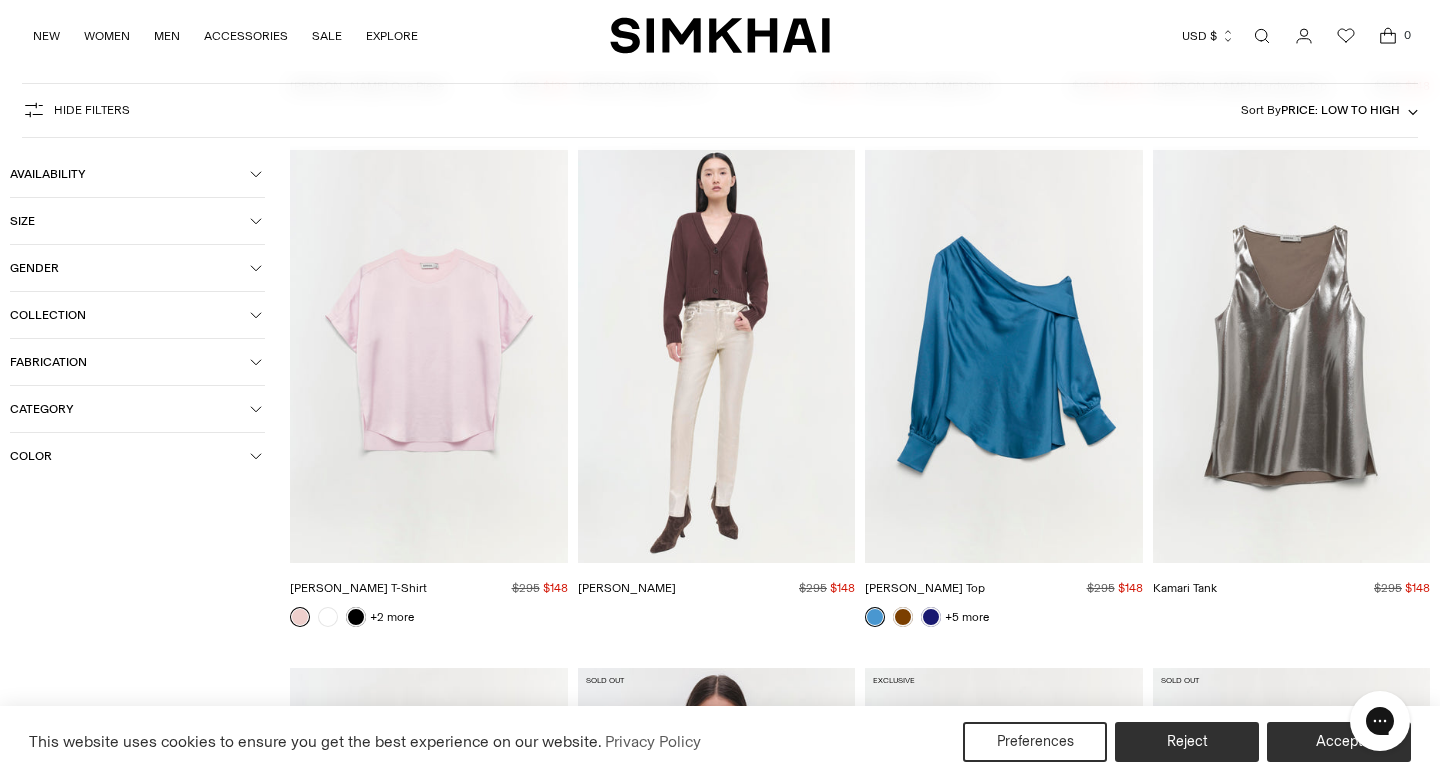 click on "Availability" at bounding box center [130, 174] 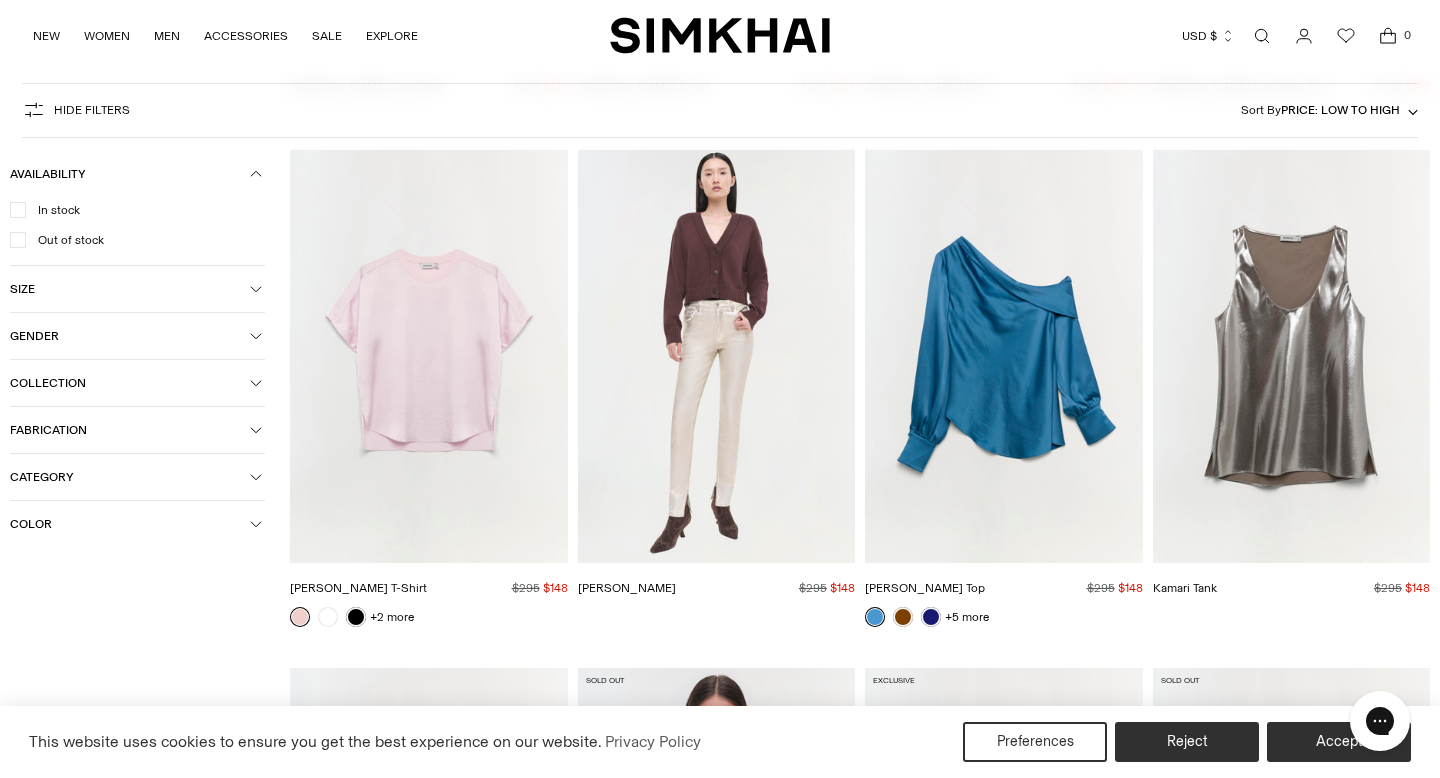 click on "In stock" at bounding box center (53, 210) 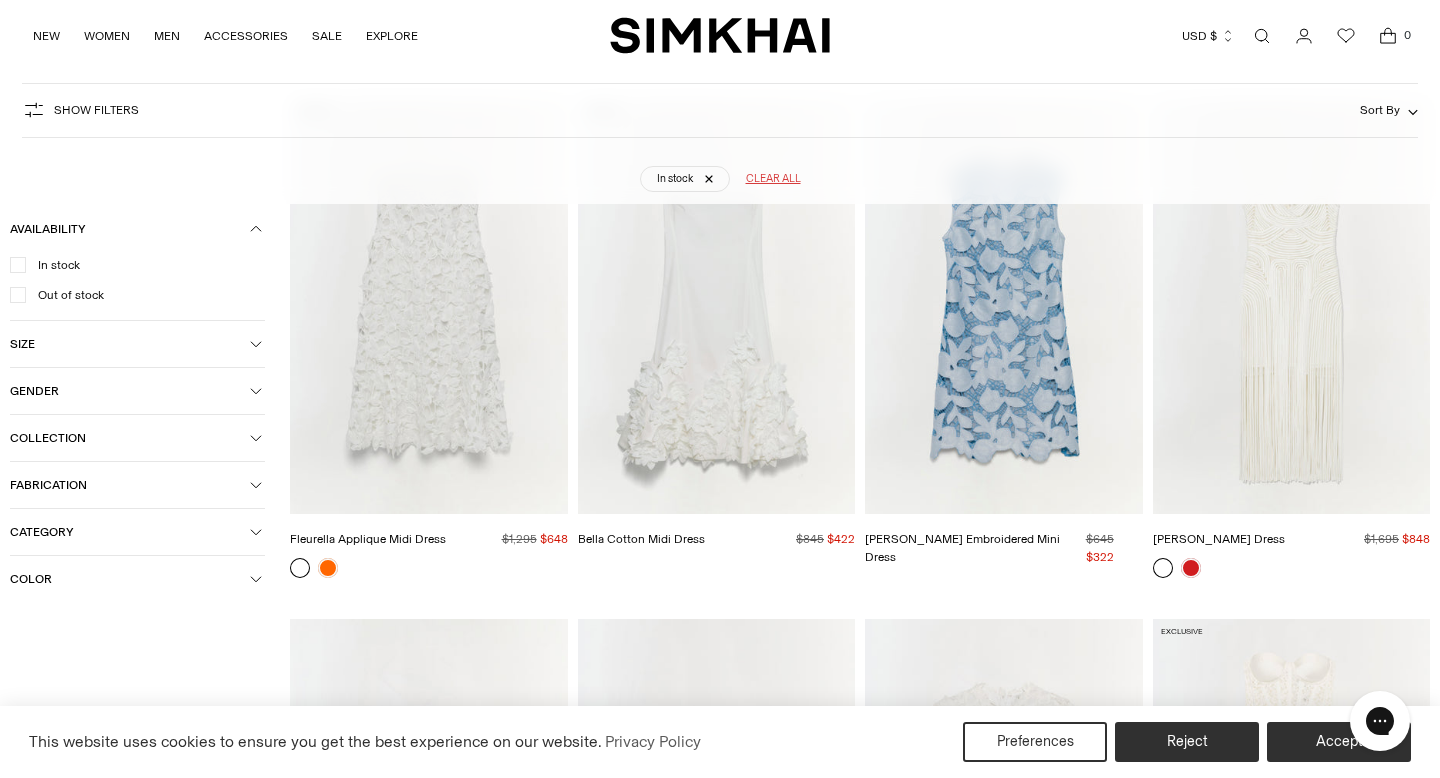 scroll, scrollTop: 148, scrollLeft: 0, axis: vertical 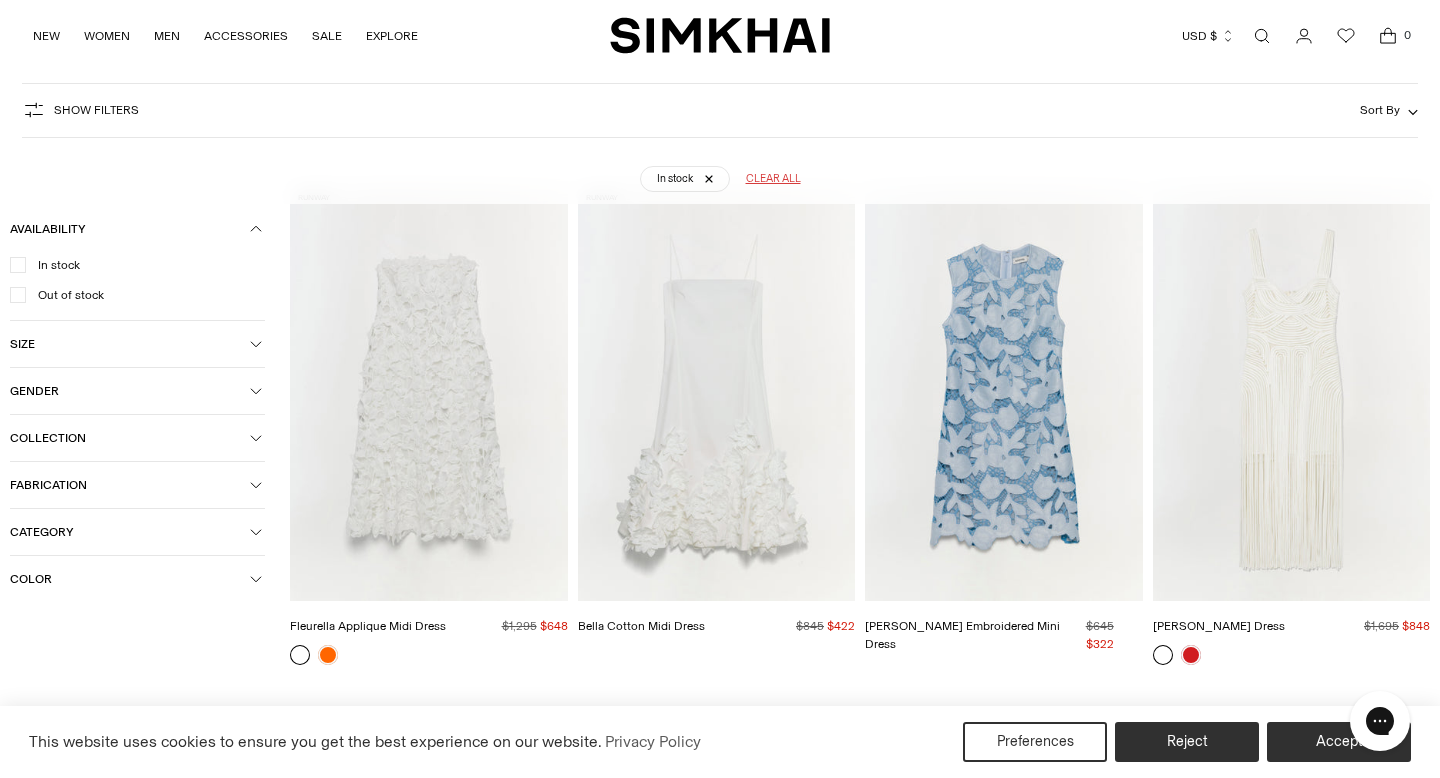 click on "In stock
Clear all" at bounding box center [720, 171] 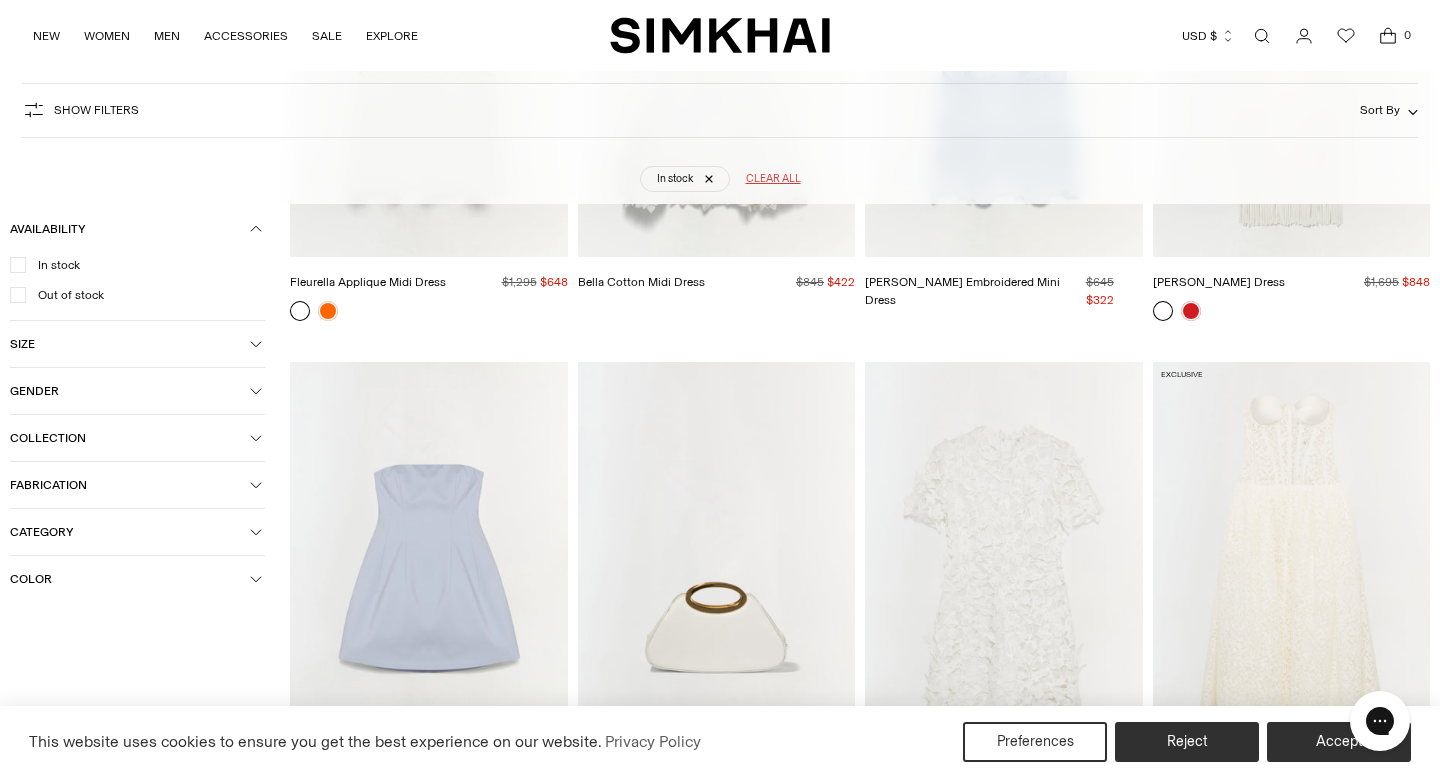 scroll, scrollTop: 499, scrollLeft: 0, axis: vertical 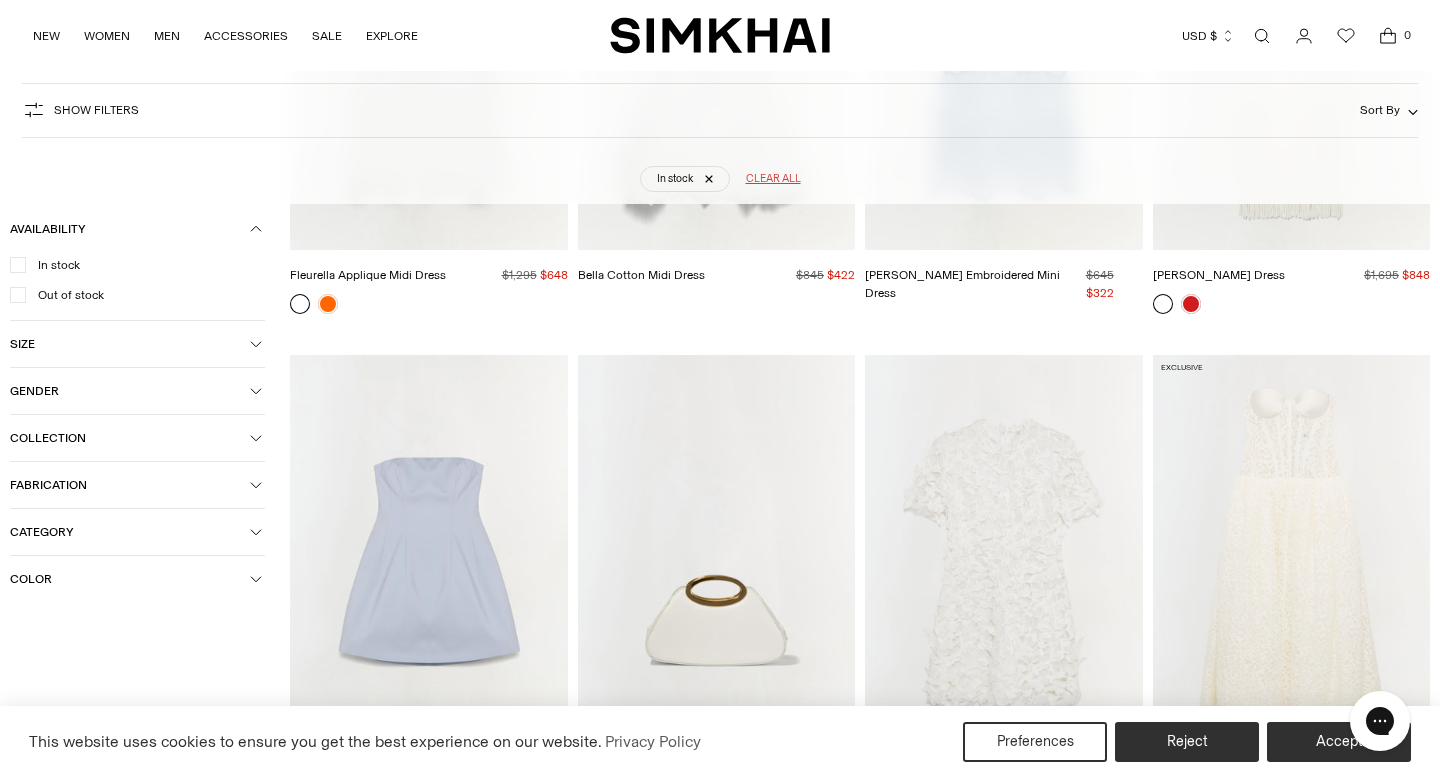 click on "Sort By" at bounding box center [1389, 110] 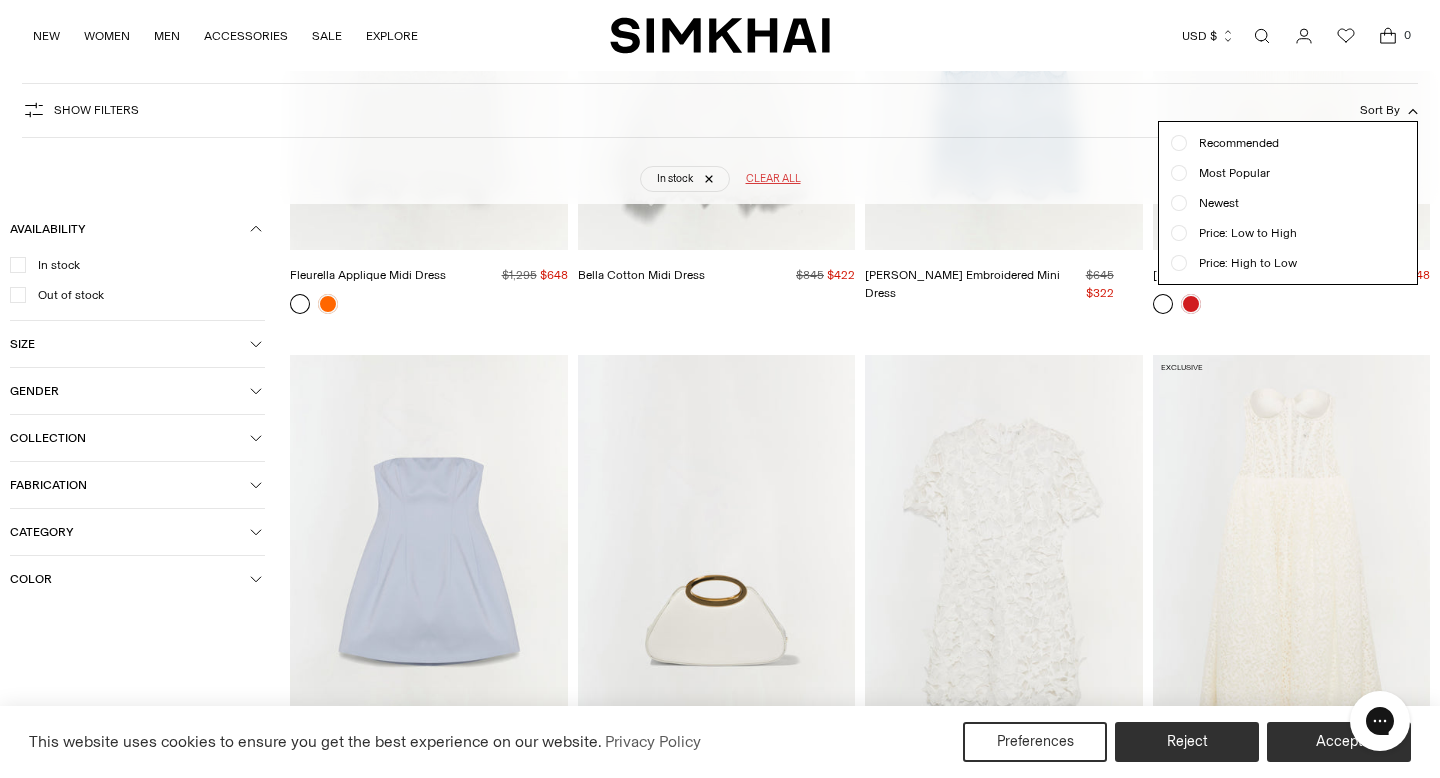 click on "Price: Low to High" at bounding box center [1242, 233] 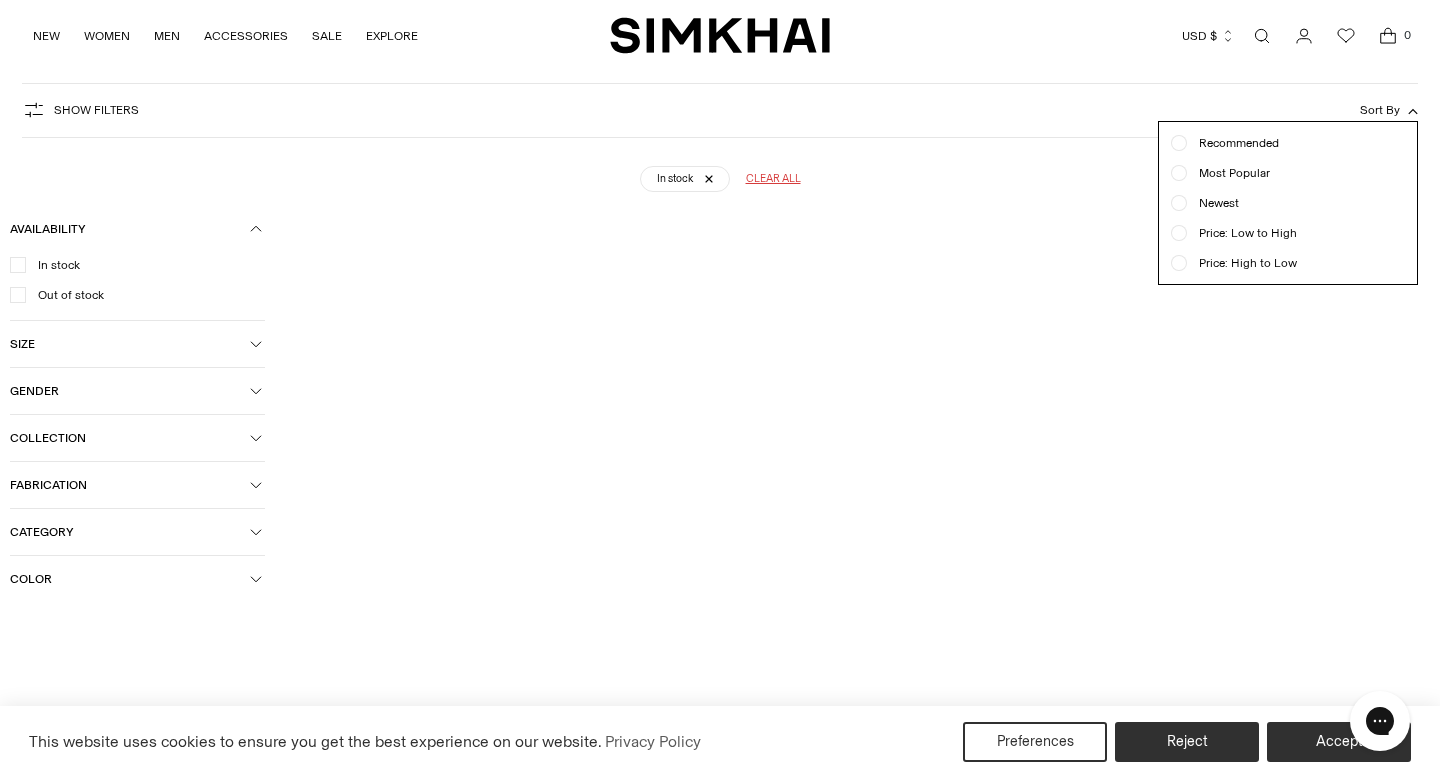 click on "Price: Low to High" at bounding box center (1242, 233) 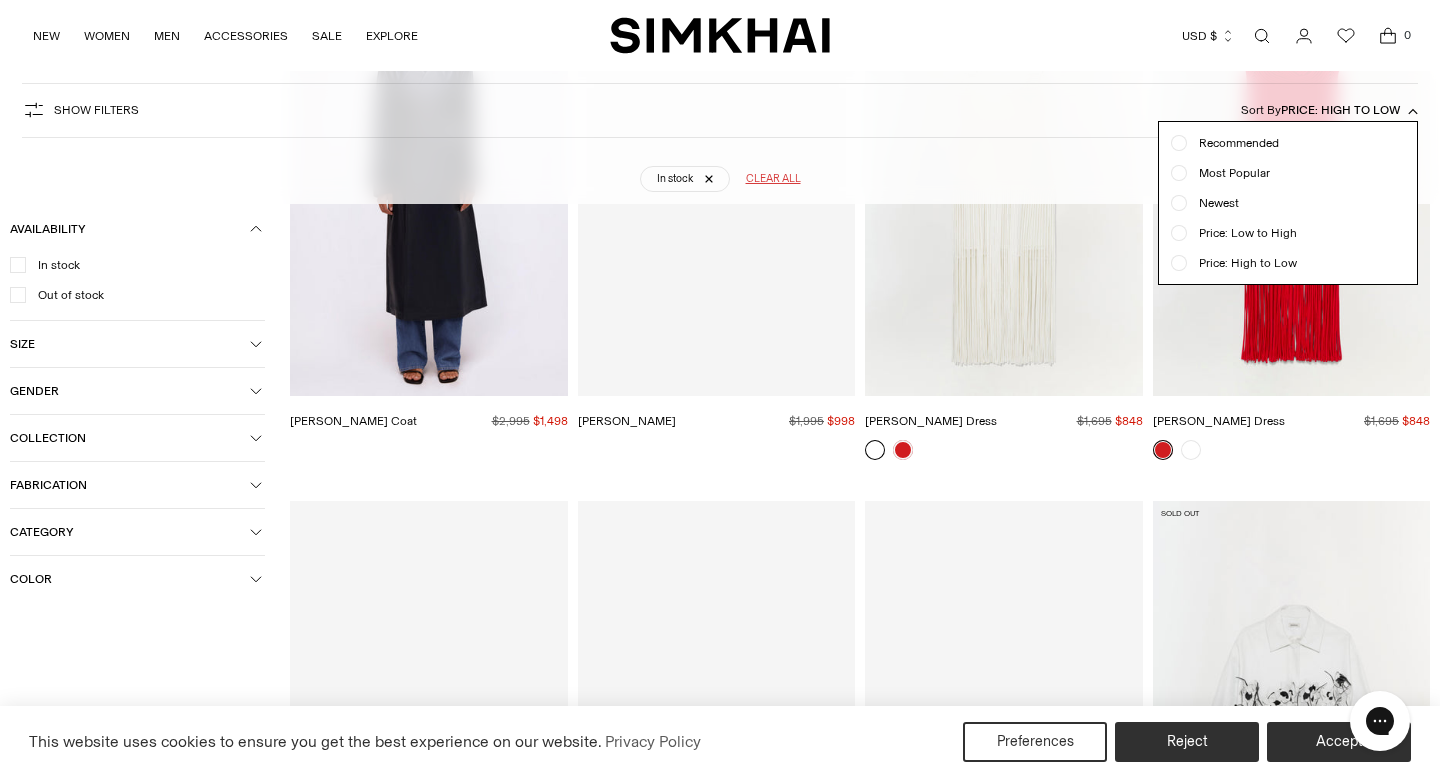 scroll, scrollTop: 148, scrollLeft: 0, axis: vertical 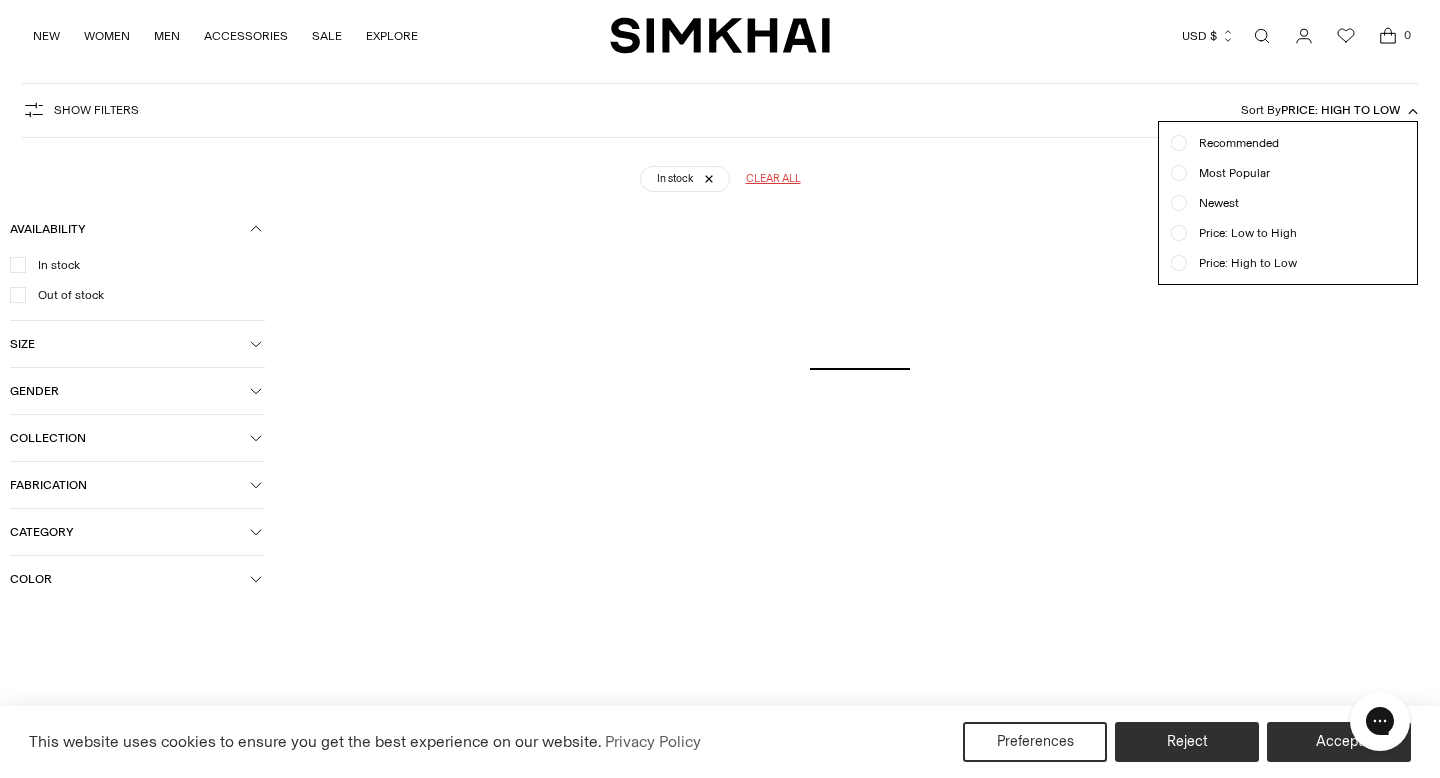 click on "Show Filters
Show Filters
Sort By  Price: High to Low
Recommended
Most Popular
Newest" at bounding box center (720, 110) 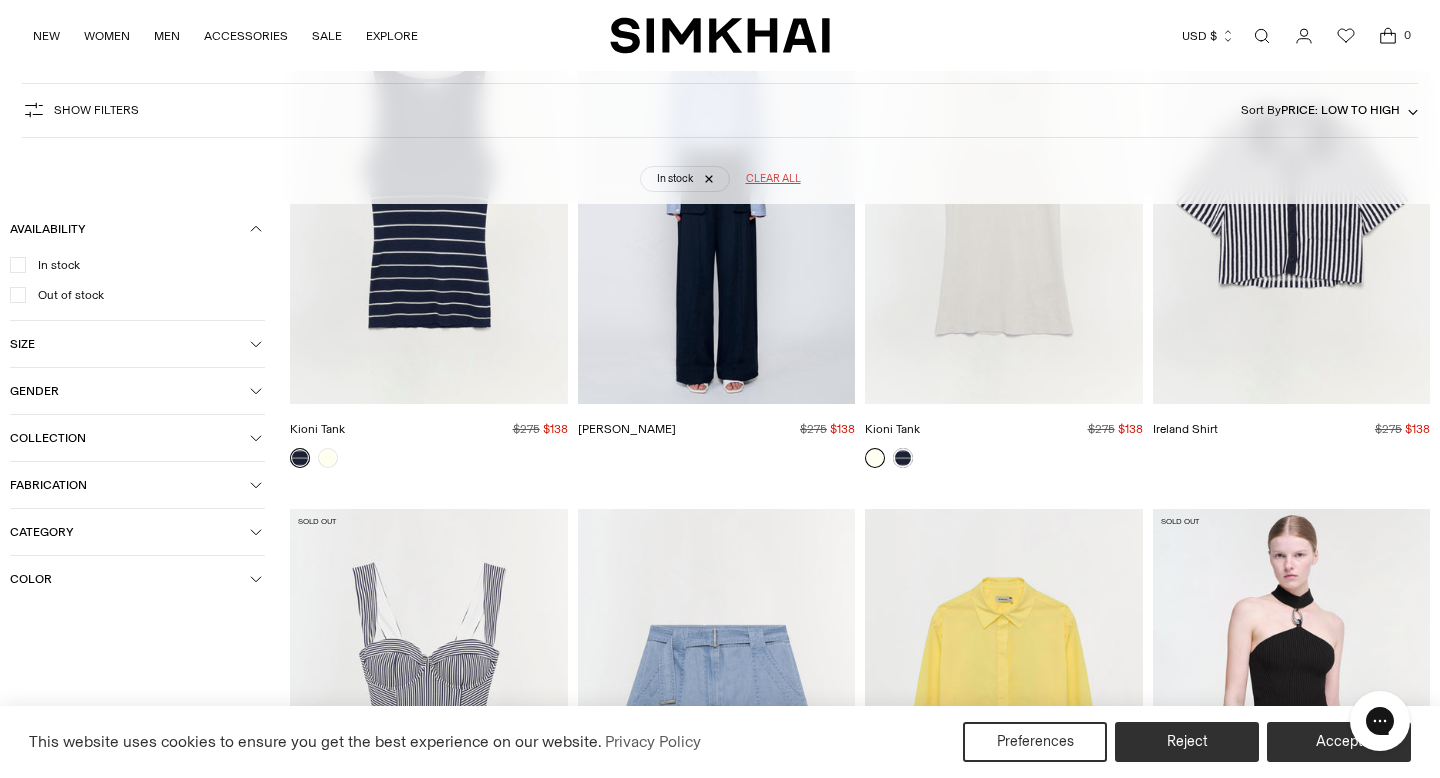 scroll, scrollTop: 2422, scrollLeft: 0, axis: vertical 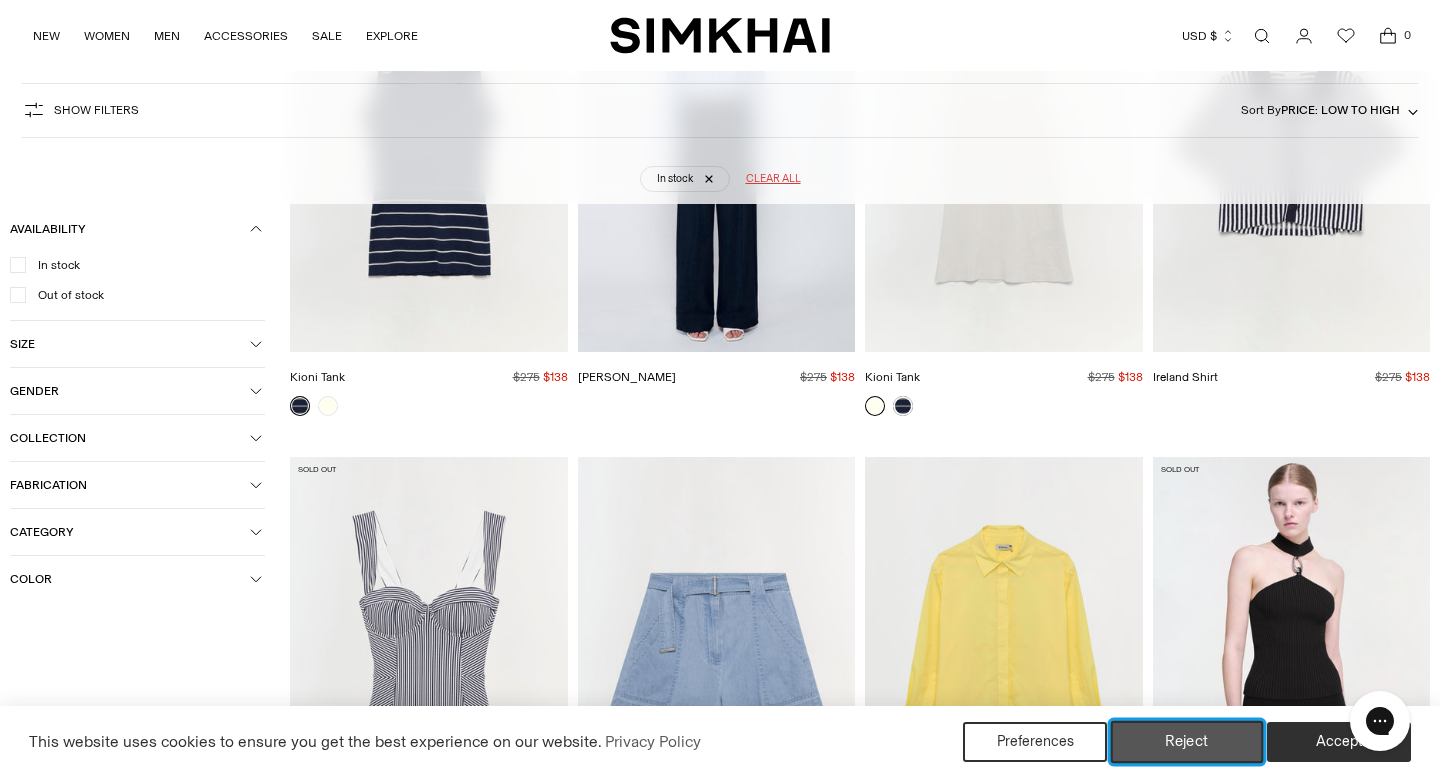 click on "Reject" at bounding box center [1187, 742] 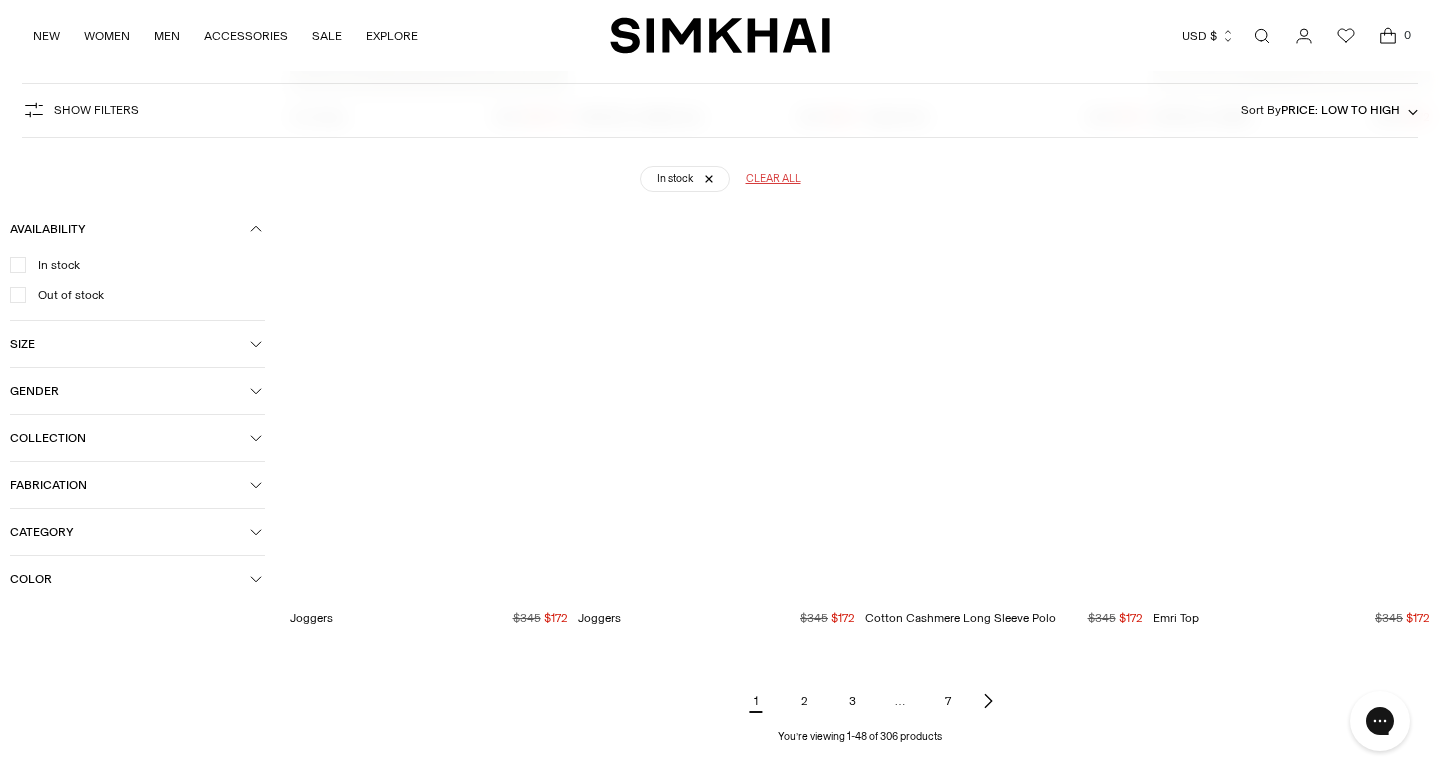 scroll, scrollTop: 5786, scrollLeft: 0, axis: vertical 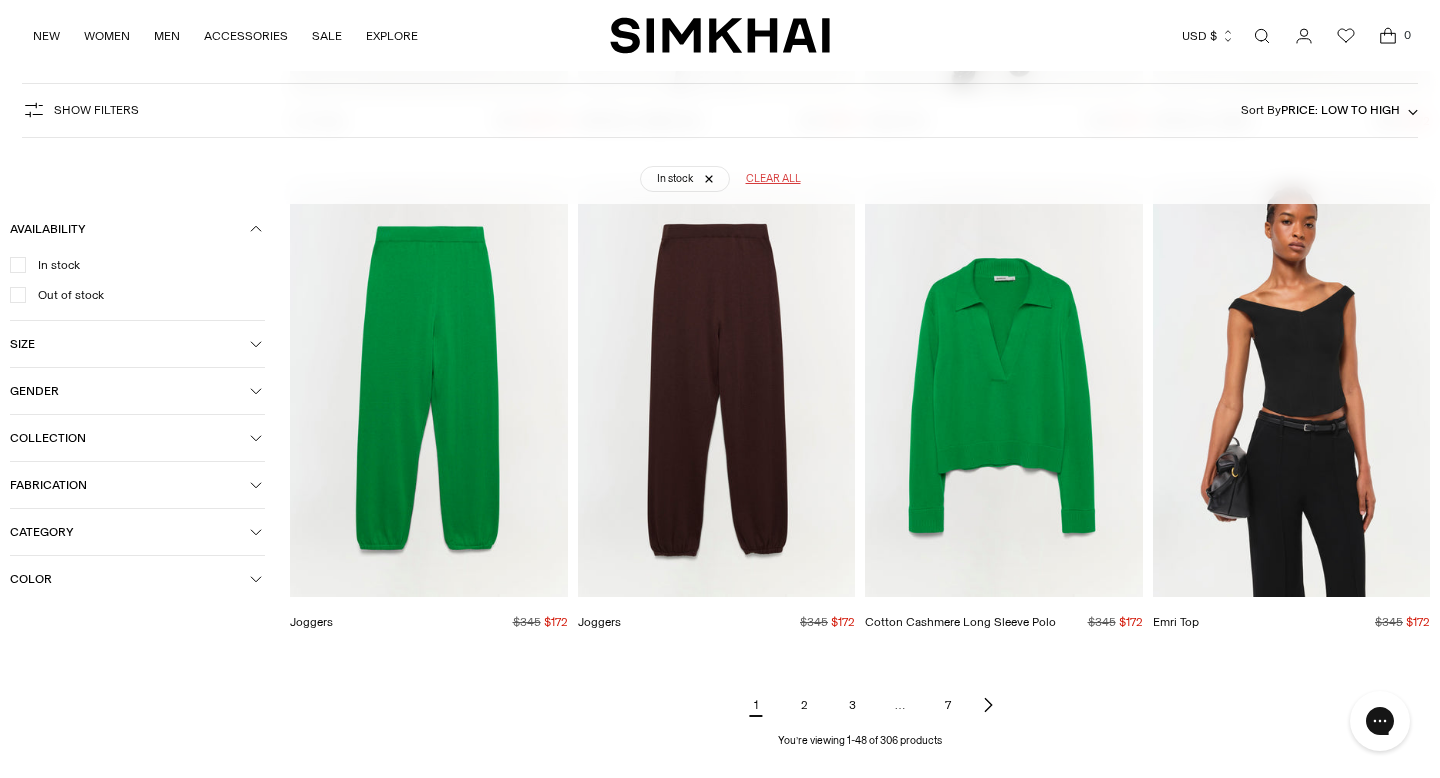 click on "2" at bounding box center (804, 705) 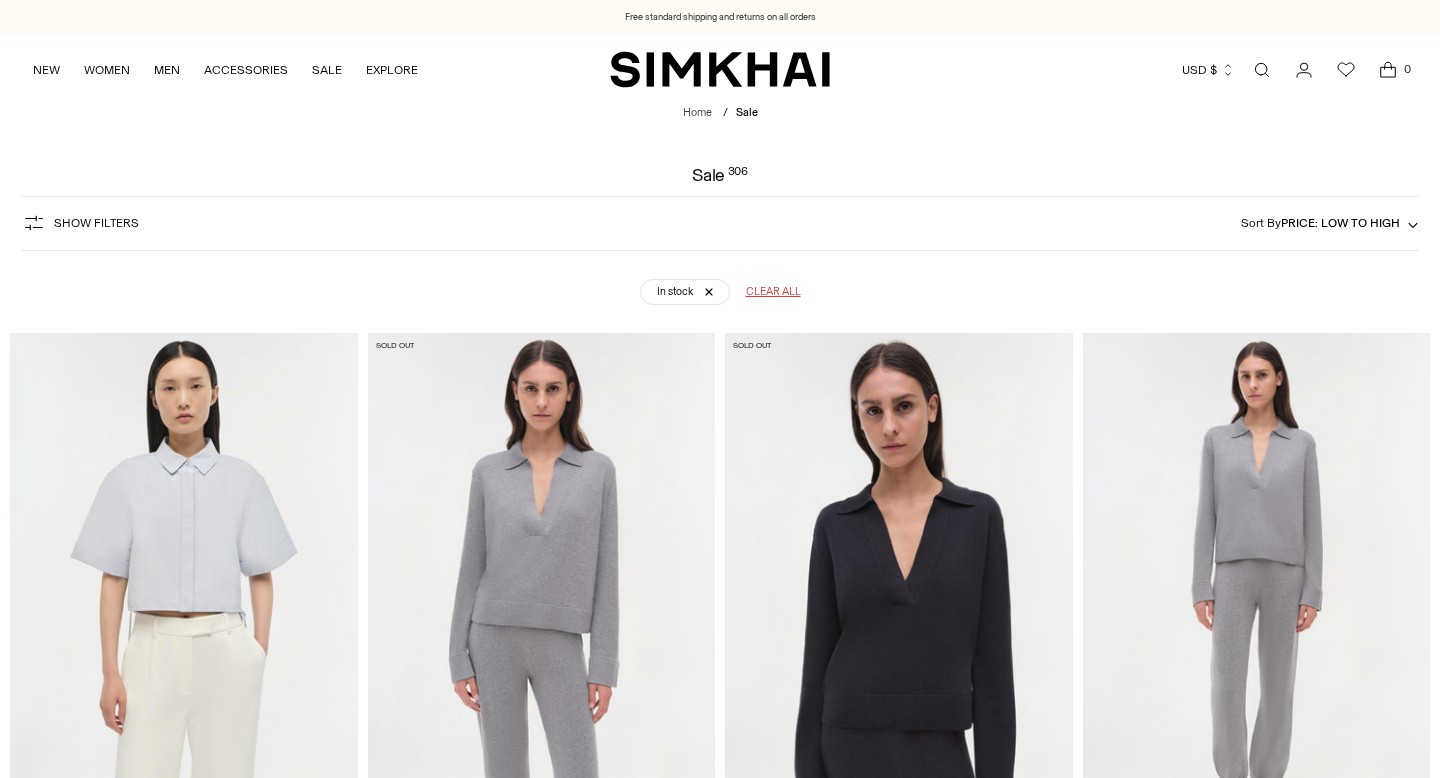 scroll, scrollTop: 123, scrollLeft: 0, axis: vertical 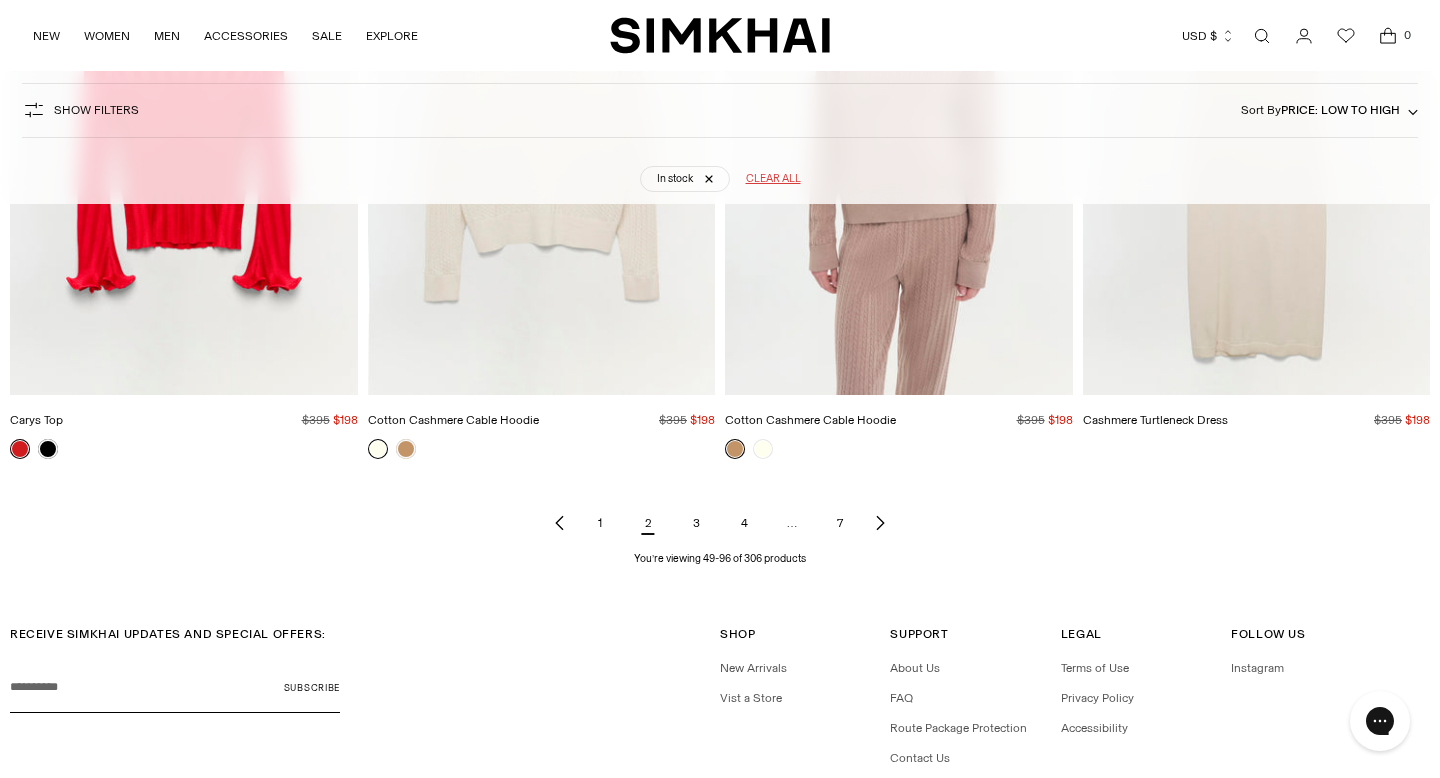 click on "3" at bounding box center [696, 523] 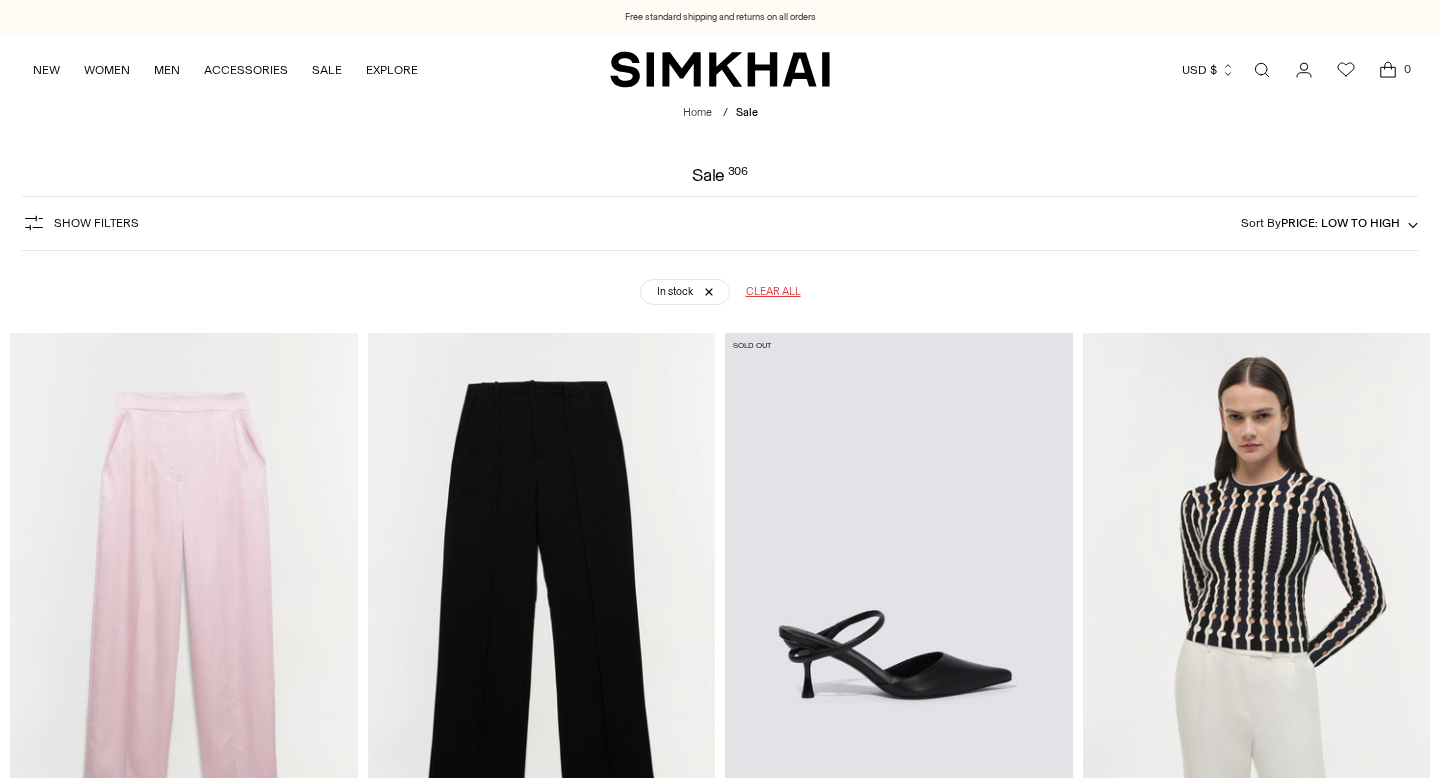 scroll, scrollTop: 212, scrollLeft: 0, axis: vertical 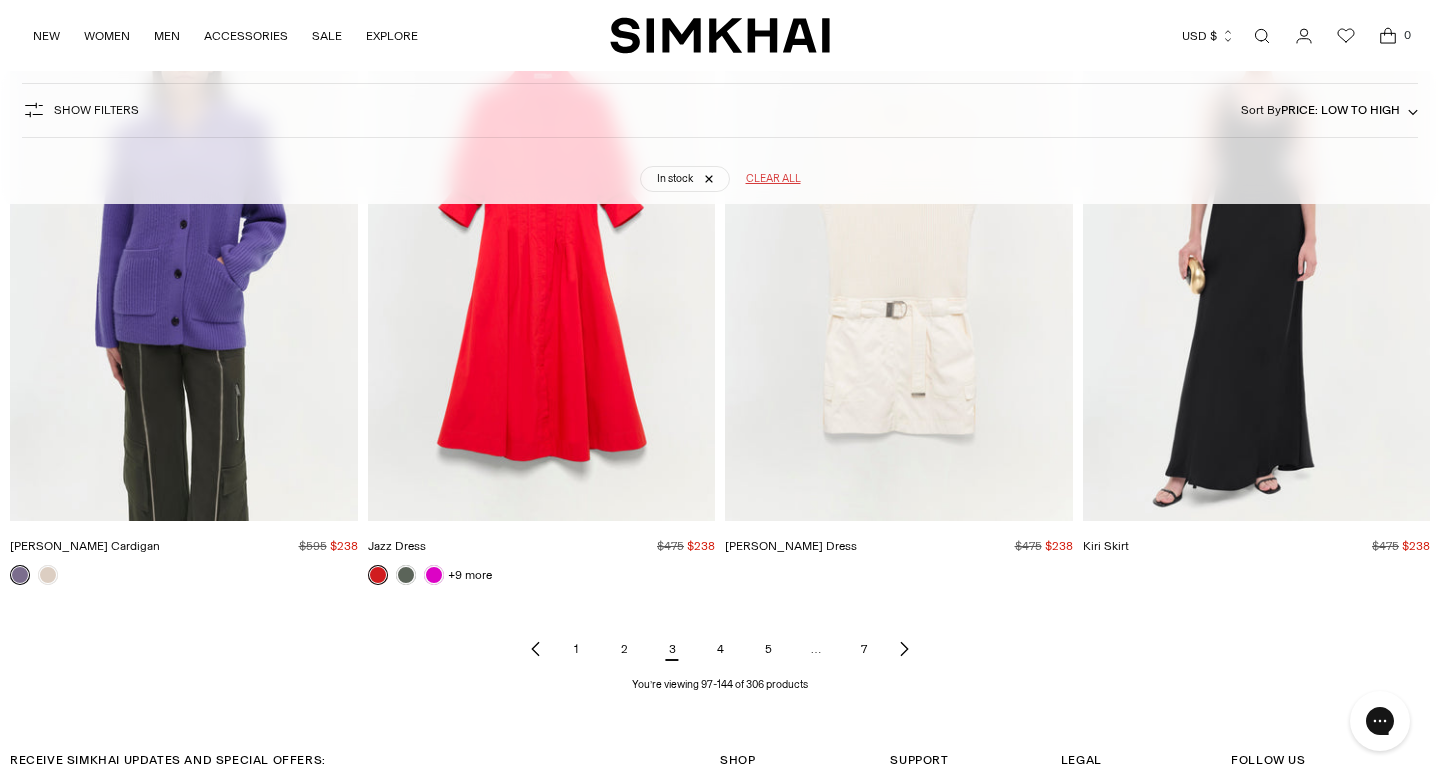 click on "4" at bounding box center (720, 649) 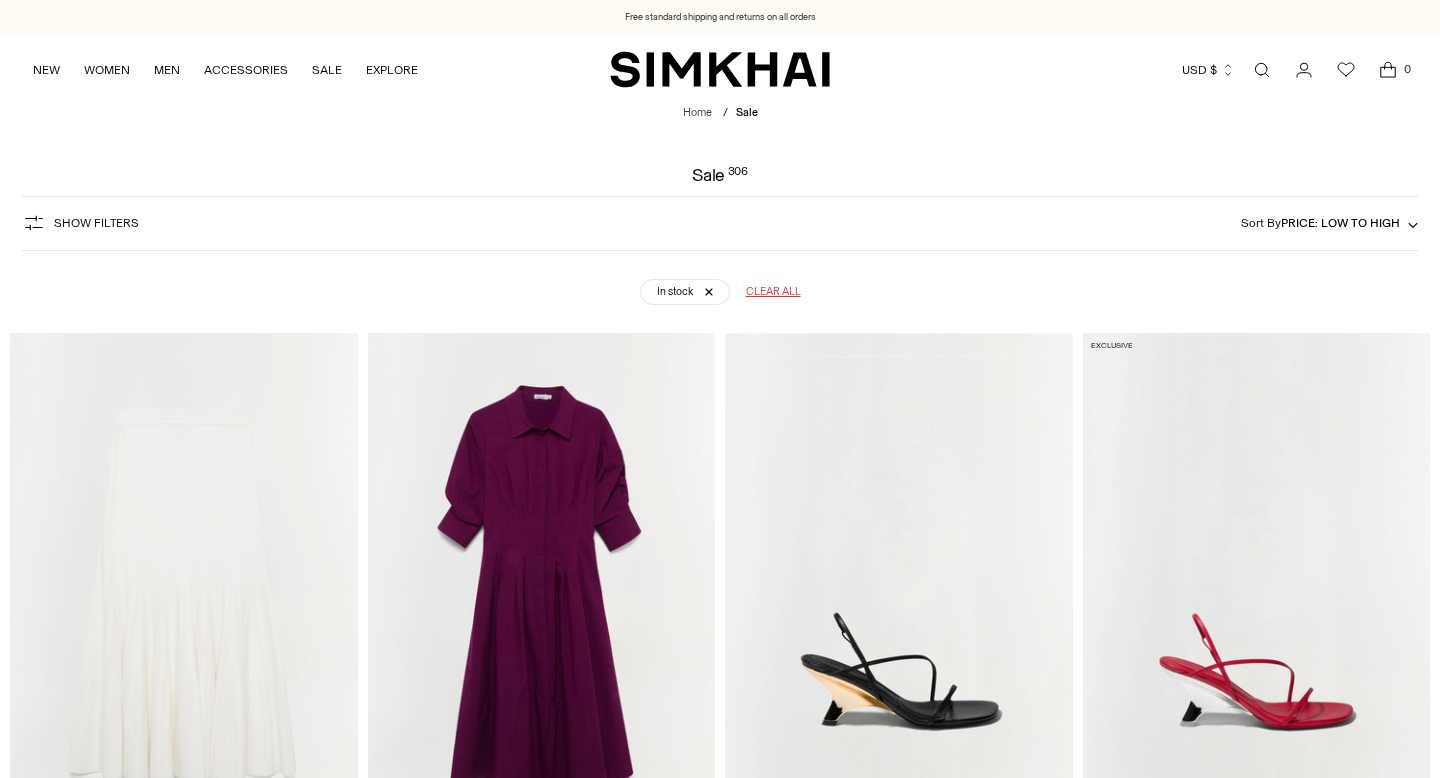 scroll, scrollTop: 0, scrollLeft: 0, axis: both 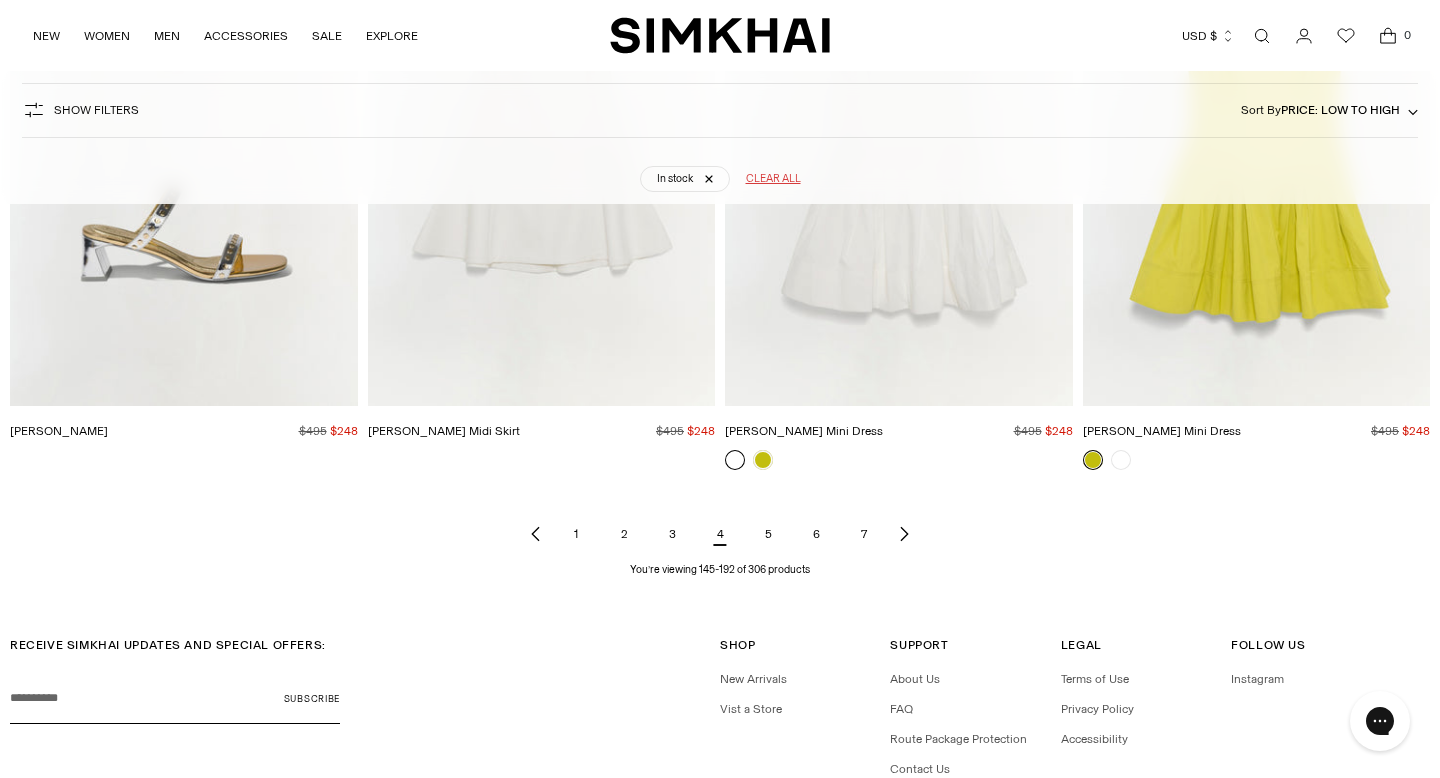 click on "5" at bounding box center (768, 534) 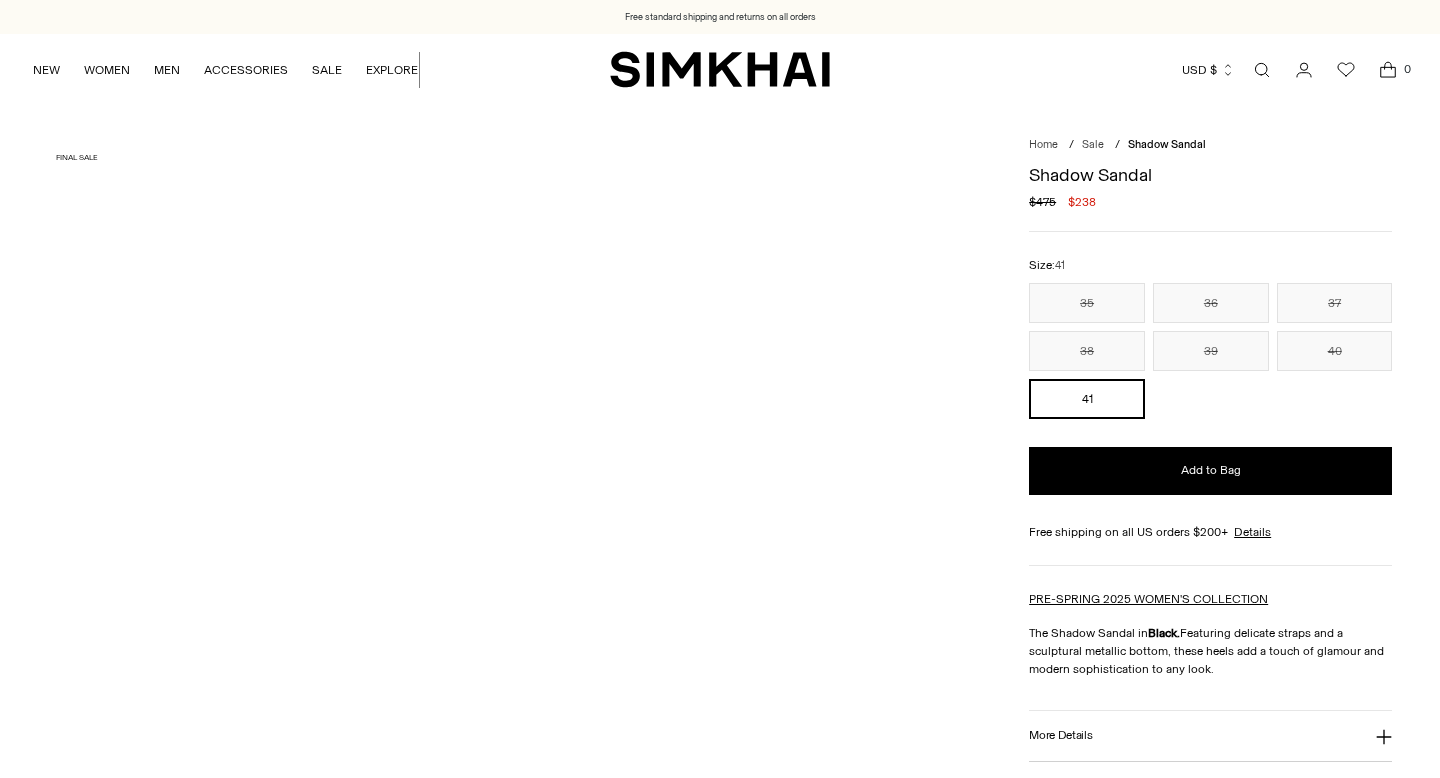 scroll, scrollTop: 0, scrollLeft: 0, axis: both 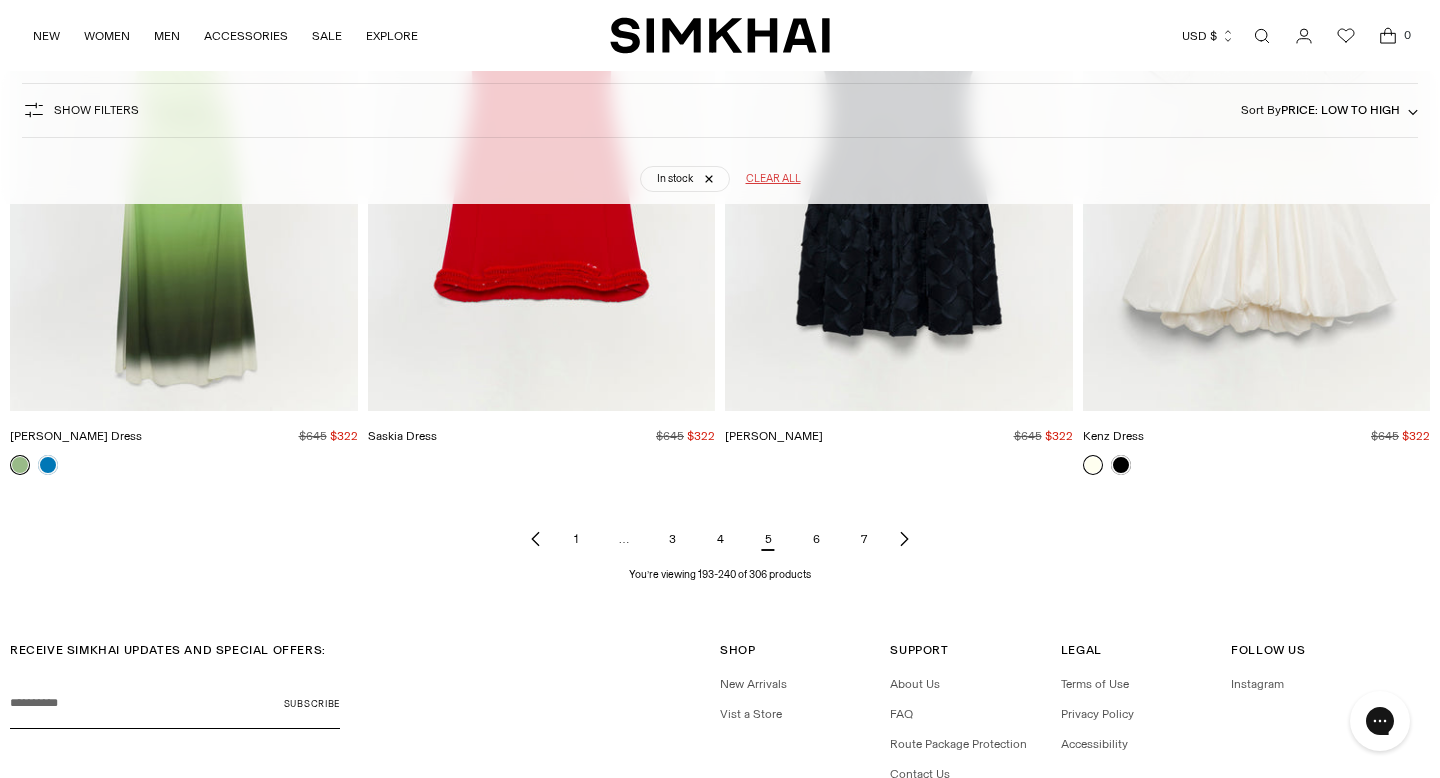 click on "6" at bounding box center (816, 539) 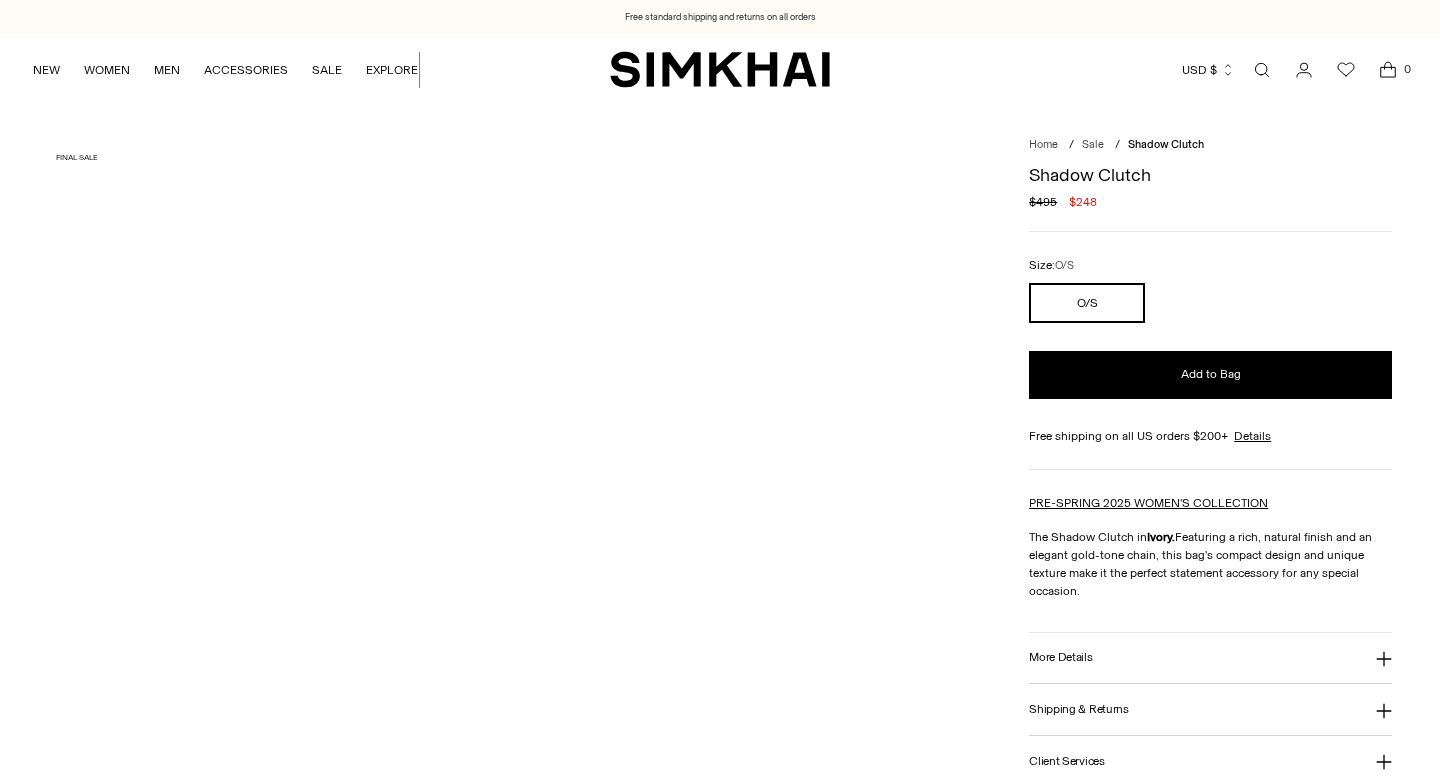 scroll, scrollTop: 0, scrollLeft: 0, axis: both 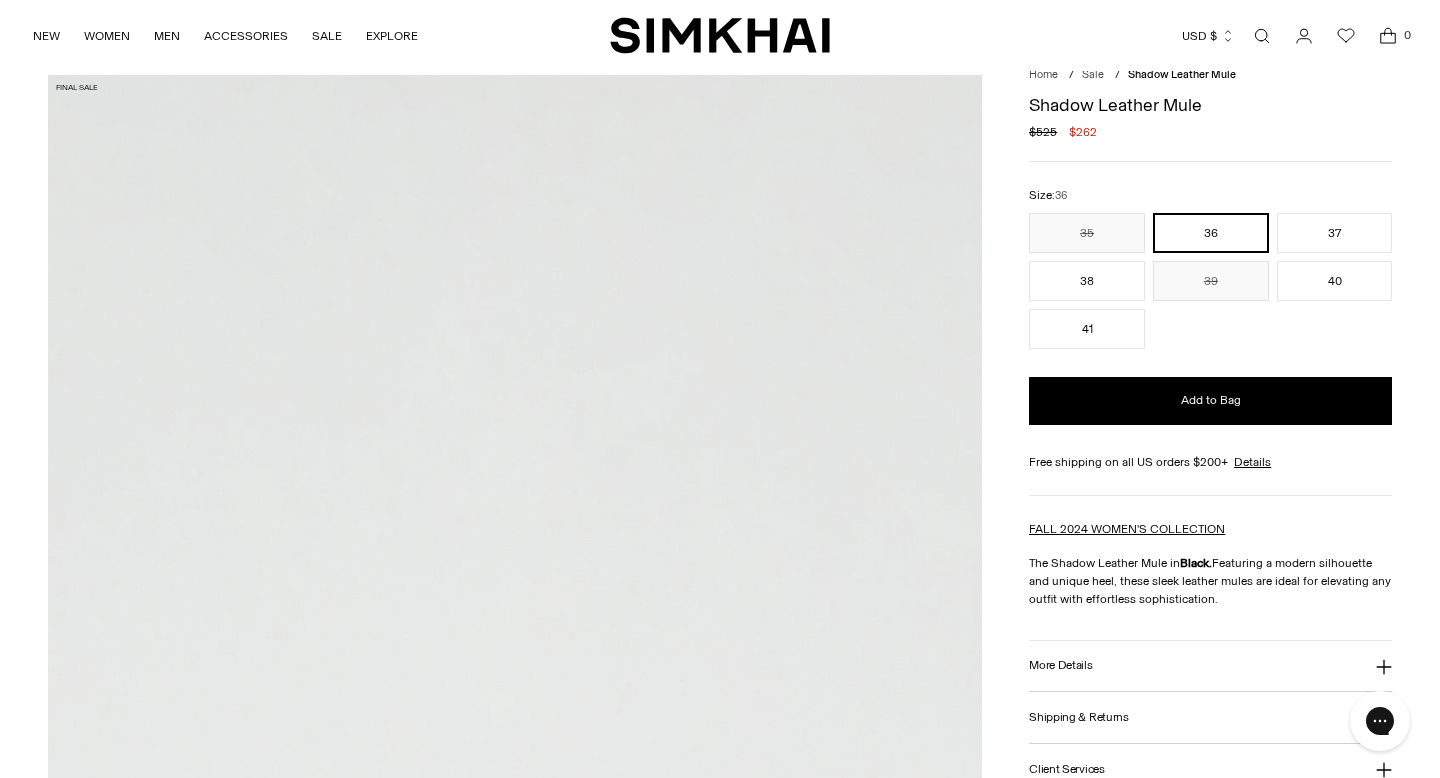 click on "Home
/
Sale
/
Shadow Leather Mule
Shadow Leather Mule
Regular price
$525
$262
Unit price
/ per
Final Sale
Home
/
Sale
/
Shadow Leather Mule
/" at bounding box center (720, 775) 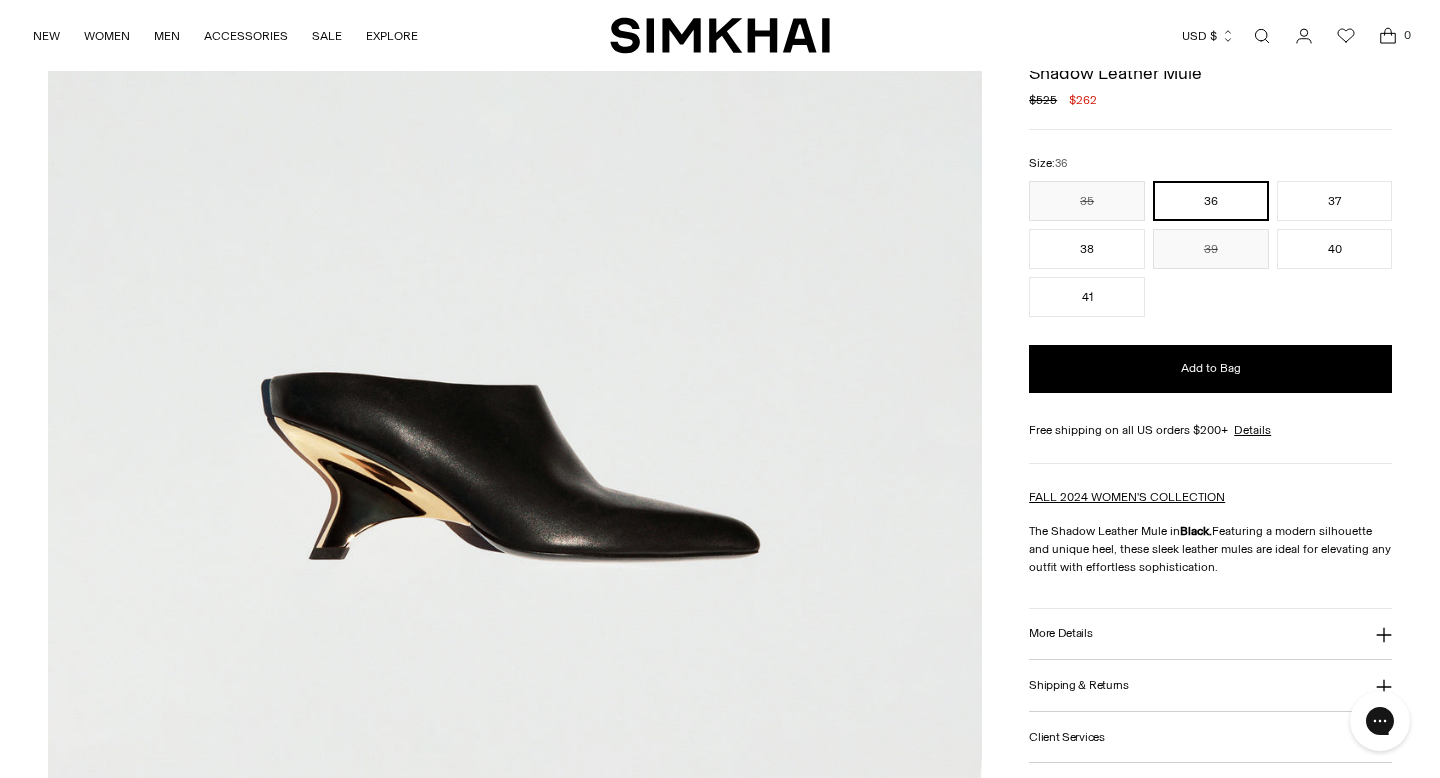 scroll, scrollTop: 651, scrollLeft: 0, axis: vertical 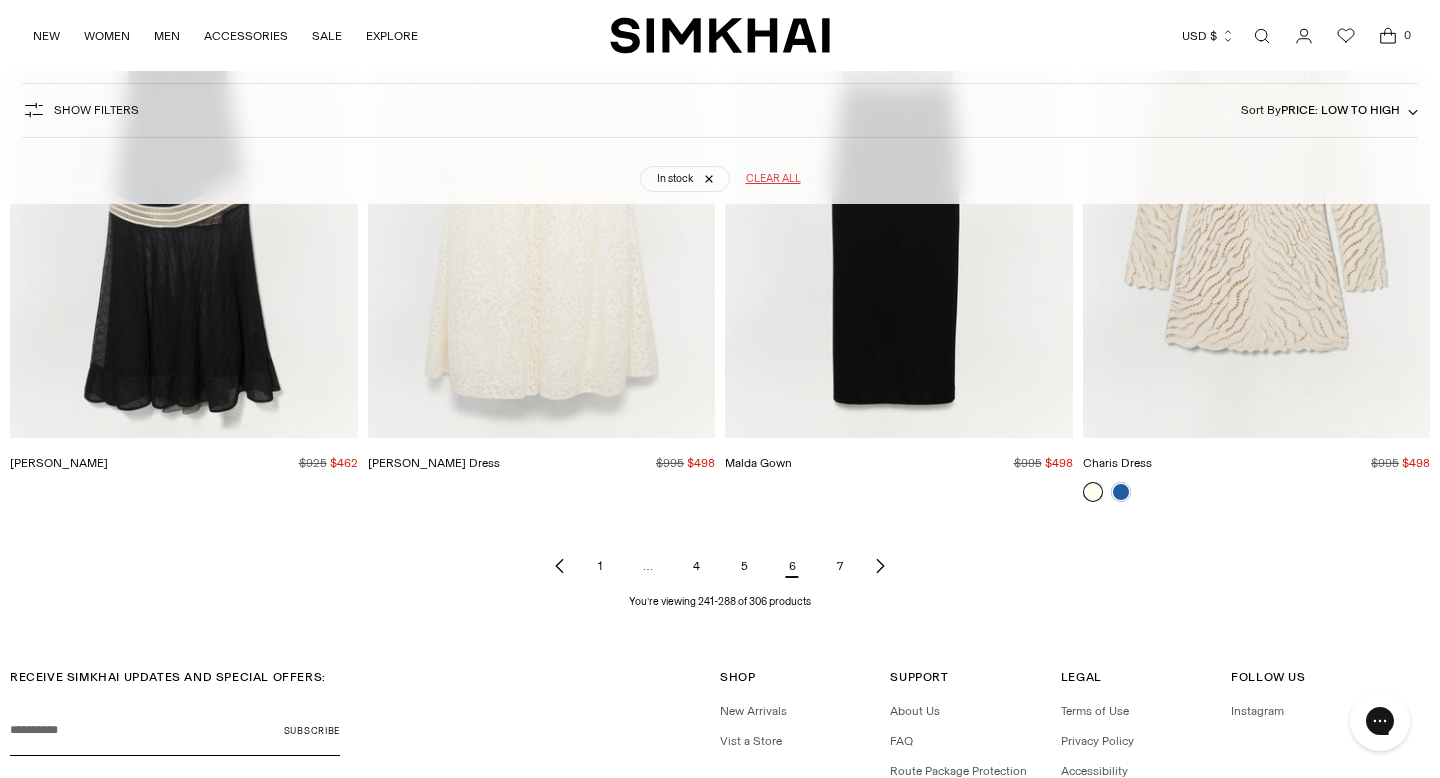 click on "7" at bounding box center (840, 566) 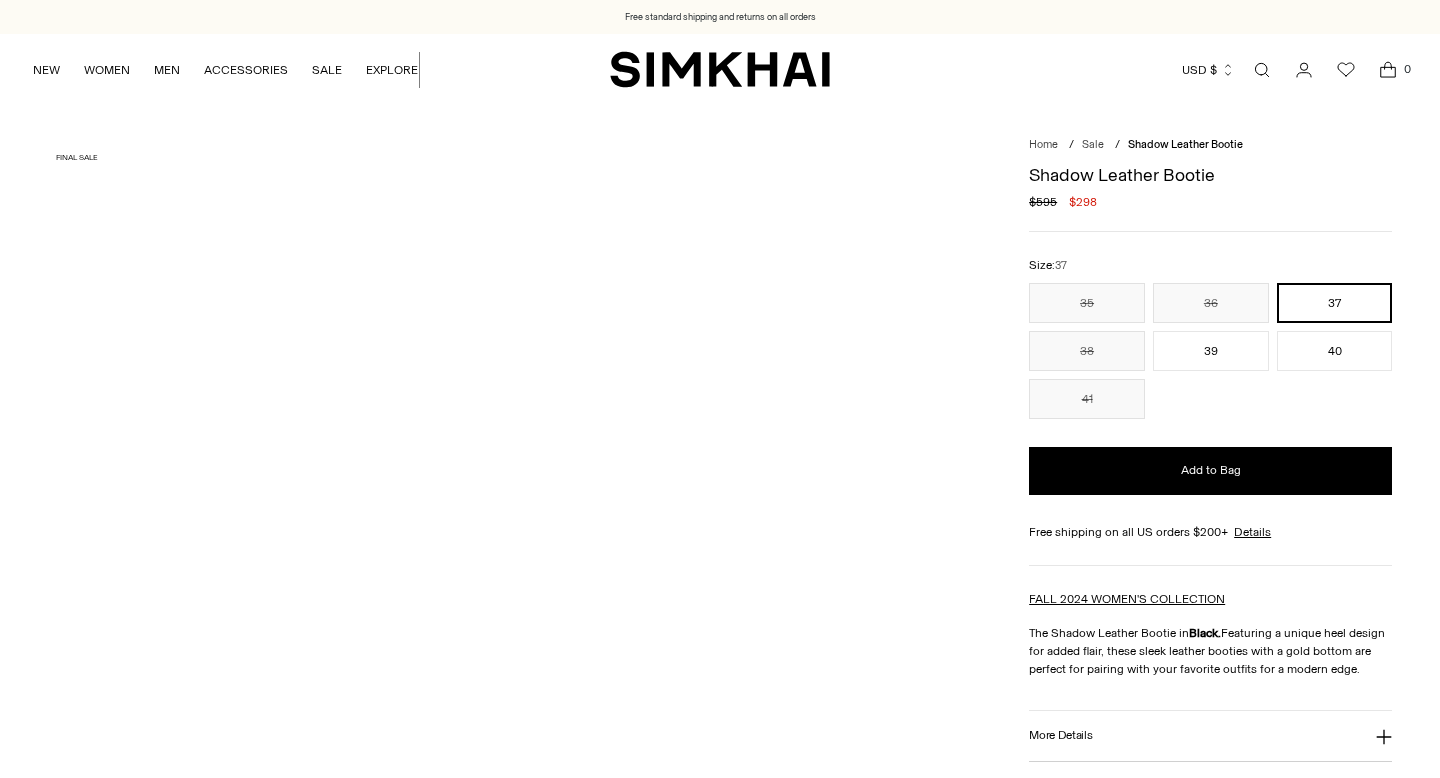 scroll, scrollTop: 0, scrollLeft: 0, axis: both 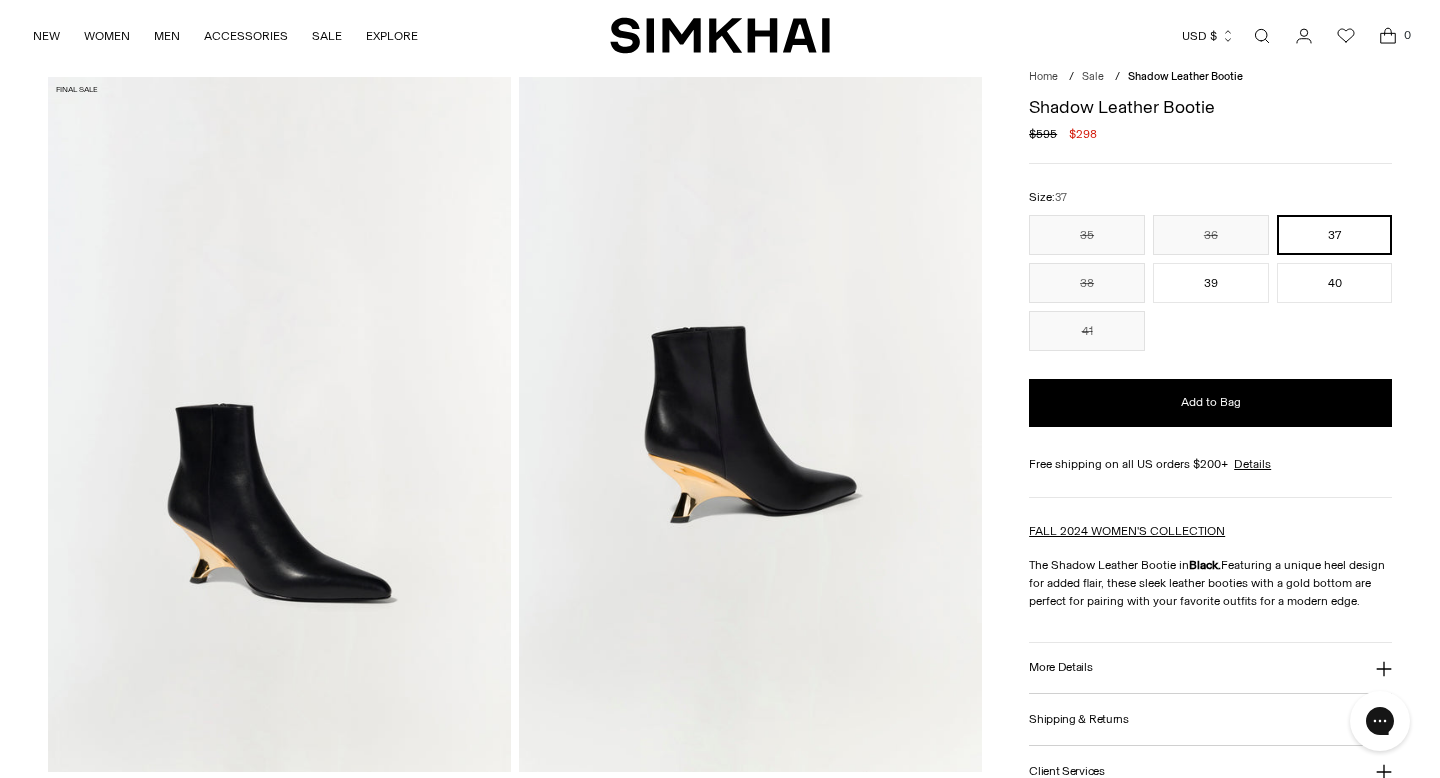 click at bounding box center [750, 424] 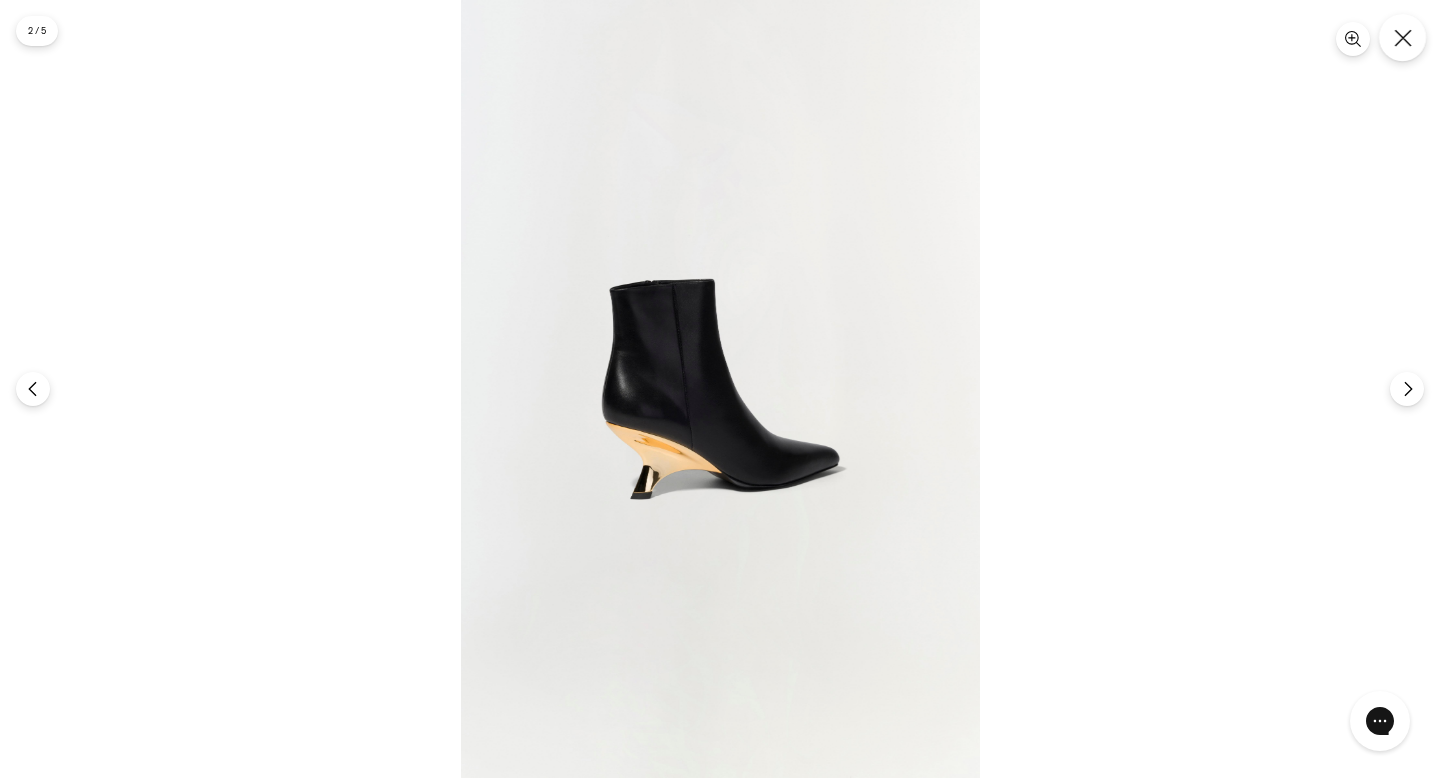 click 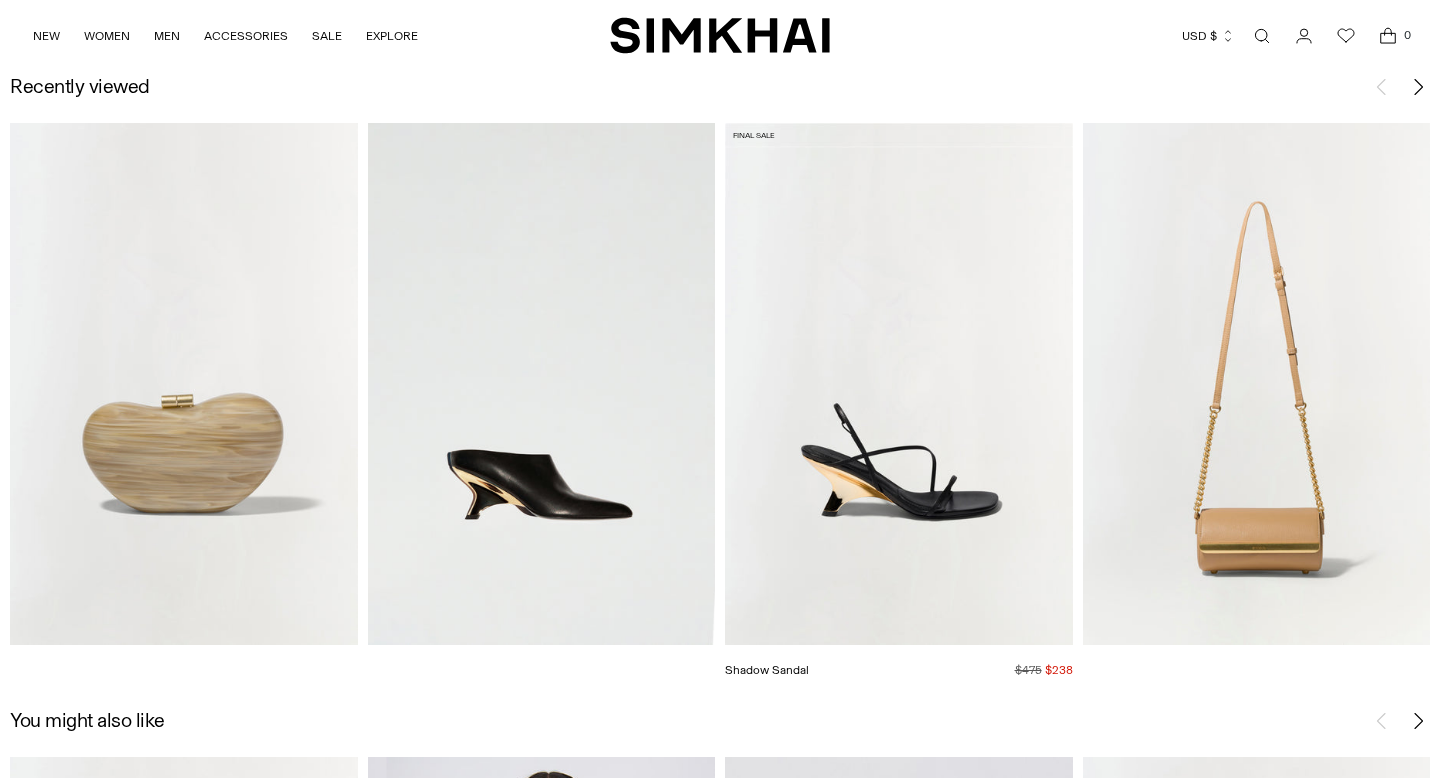 scroll, scrollTop: 2248, scrollLeft: 0, axis: vertical 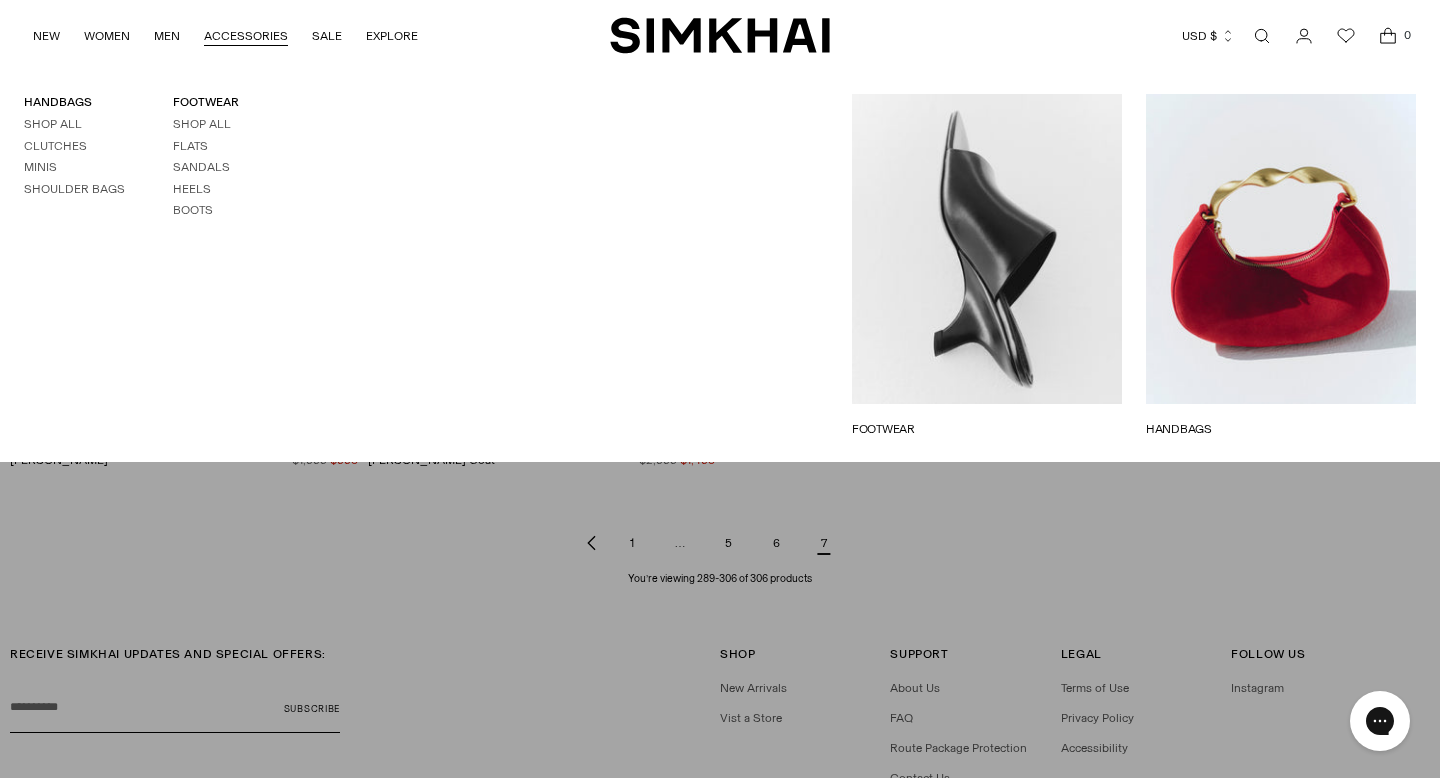 click on "Handbags" at bounding box center (1281, 429) 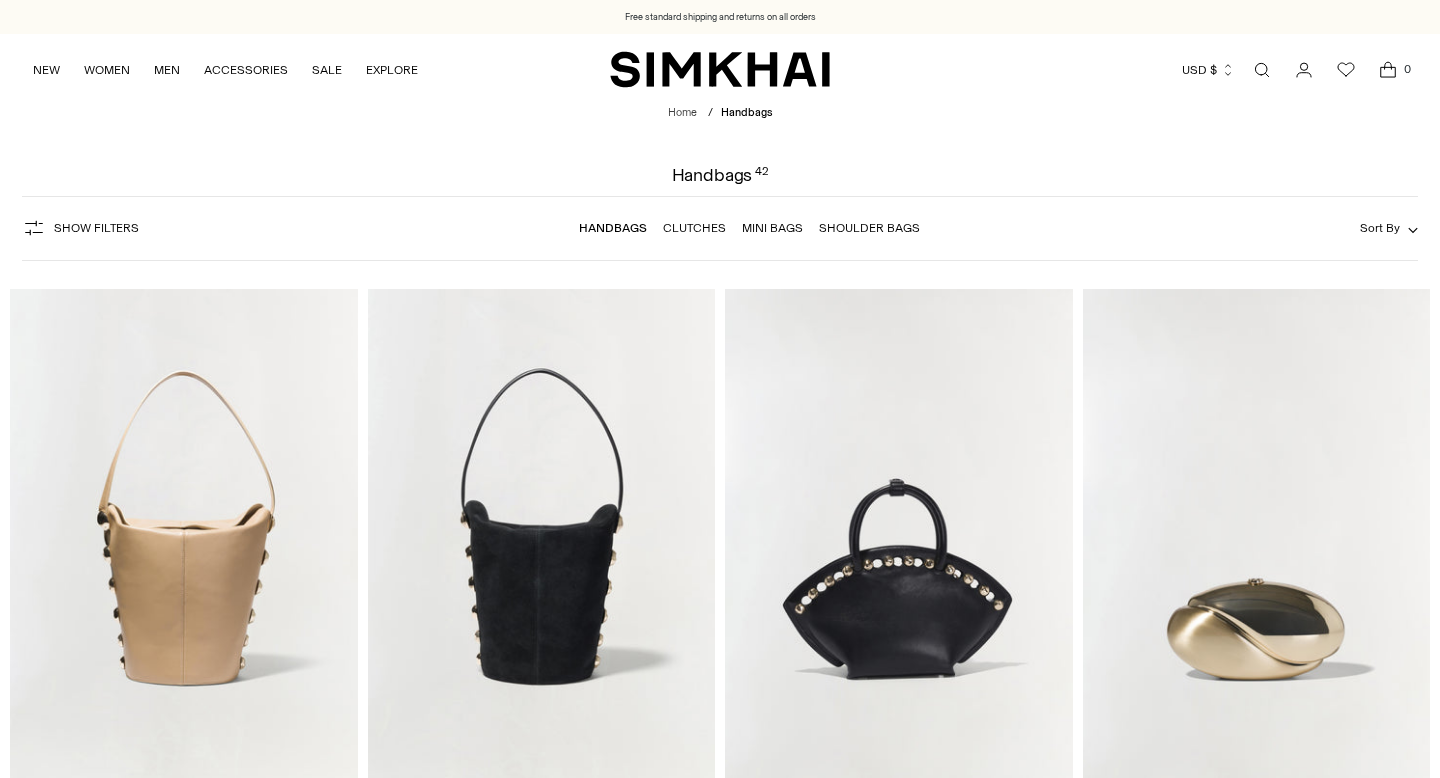 scroll, scrollTop: 0, scrollLeft: 0, axis: both 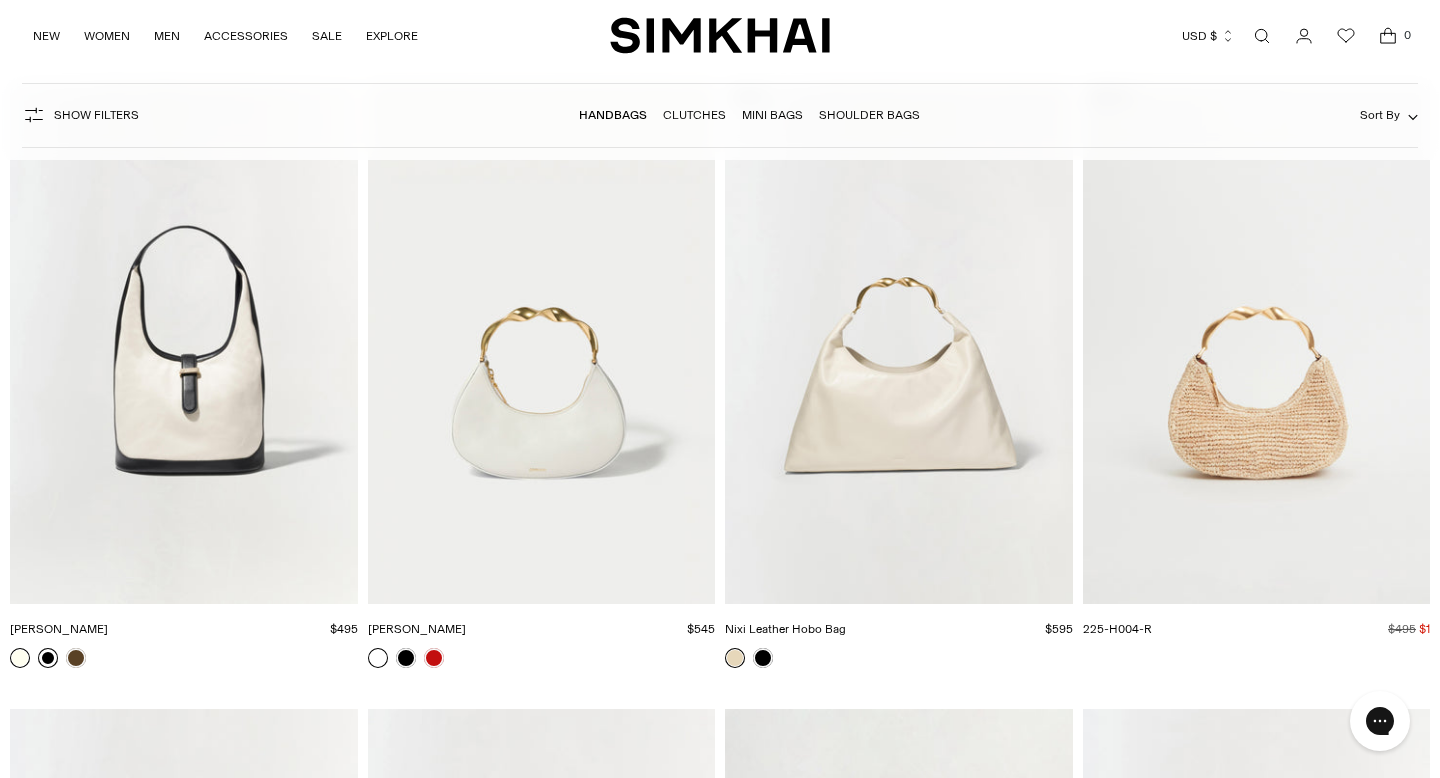 click at bounding box center (0, 0) 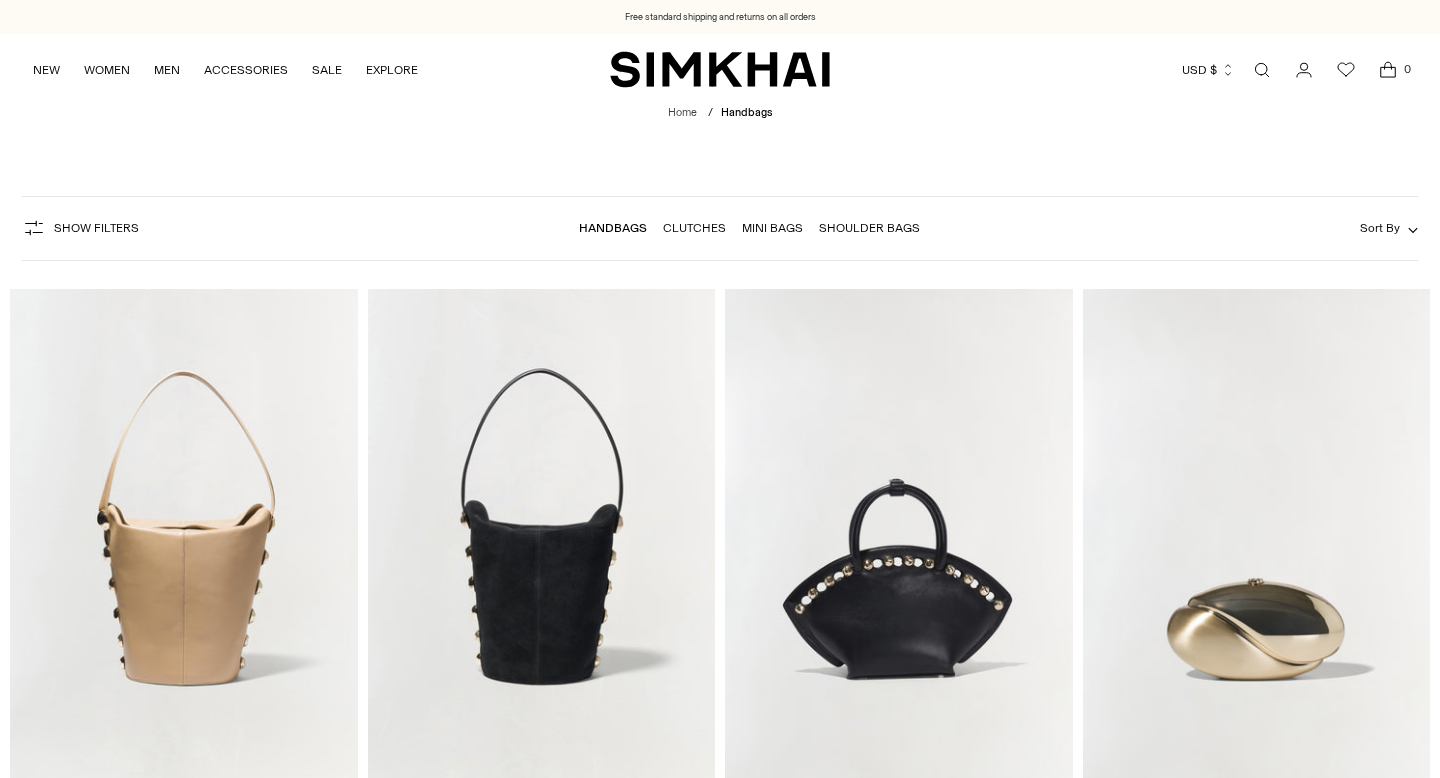 scroll, scrollTop: 2711, scrollLeft: 0, axis: vertical 